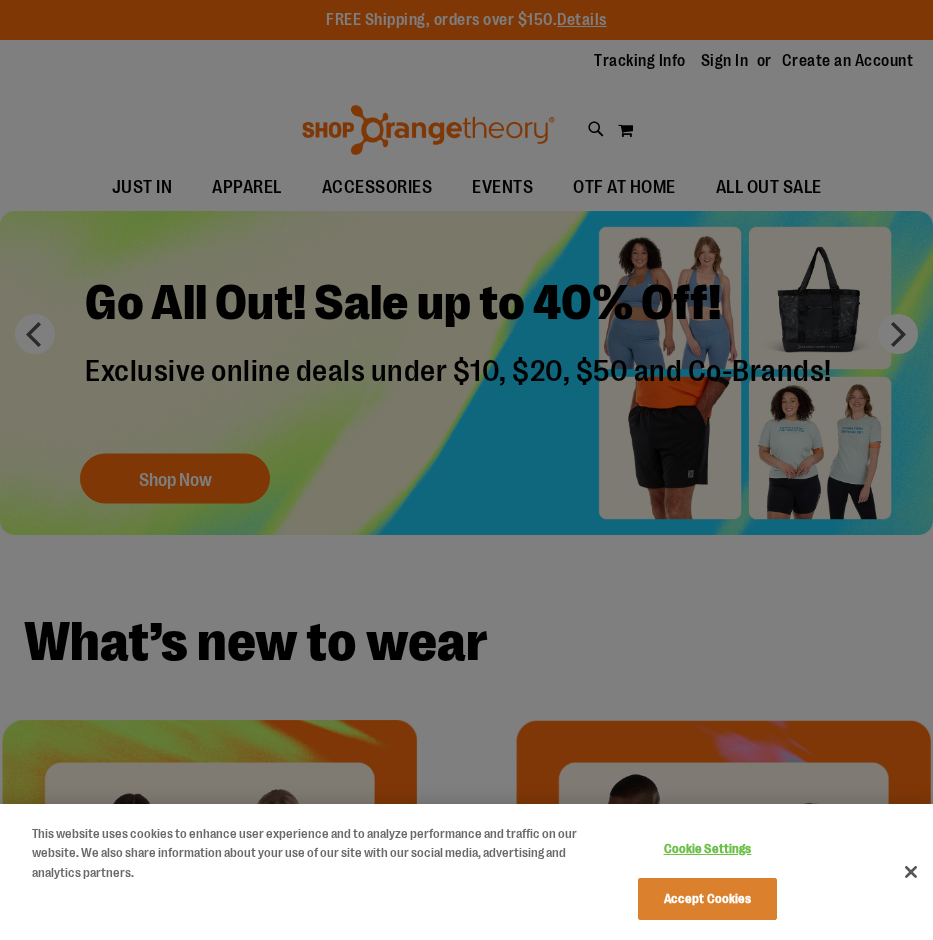 scroll, scrollTop: 0, scrollLeft: 0, axis: both 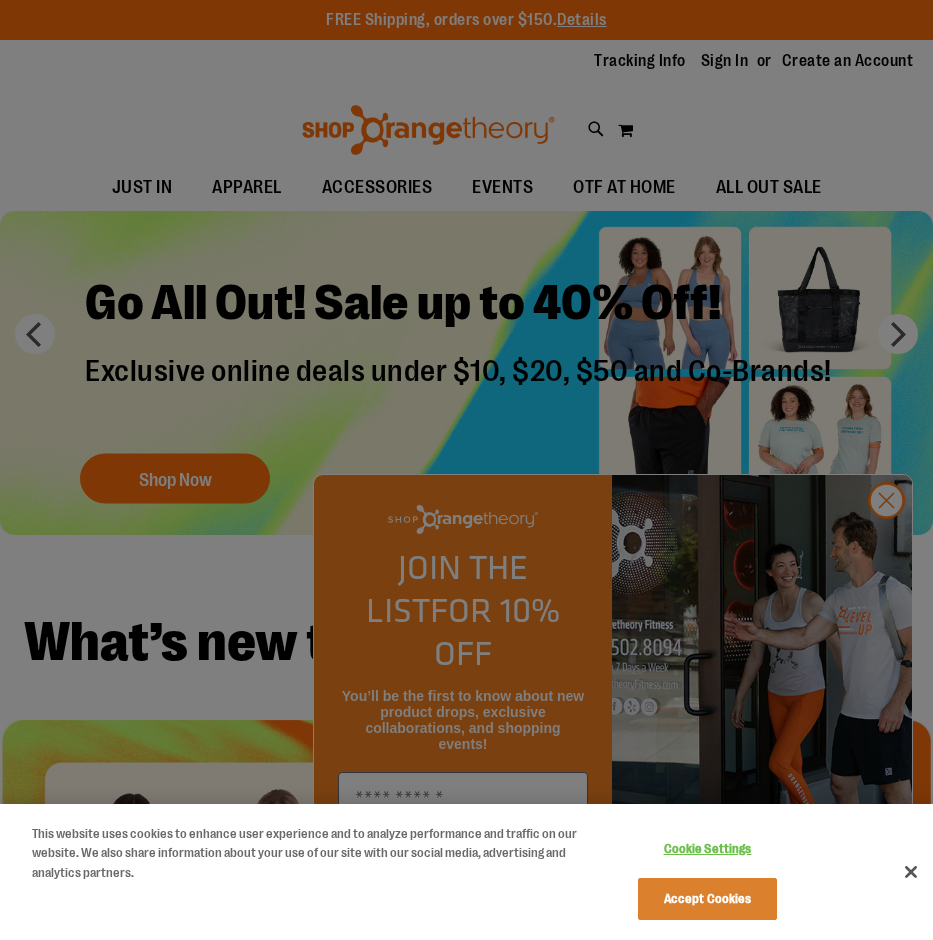 click at bounding box center [466, 470] 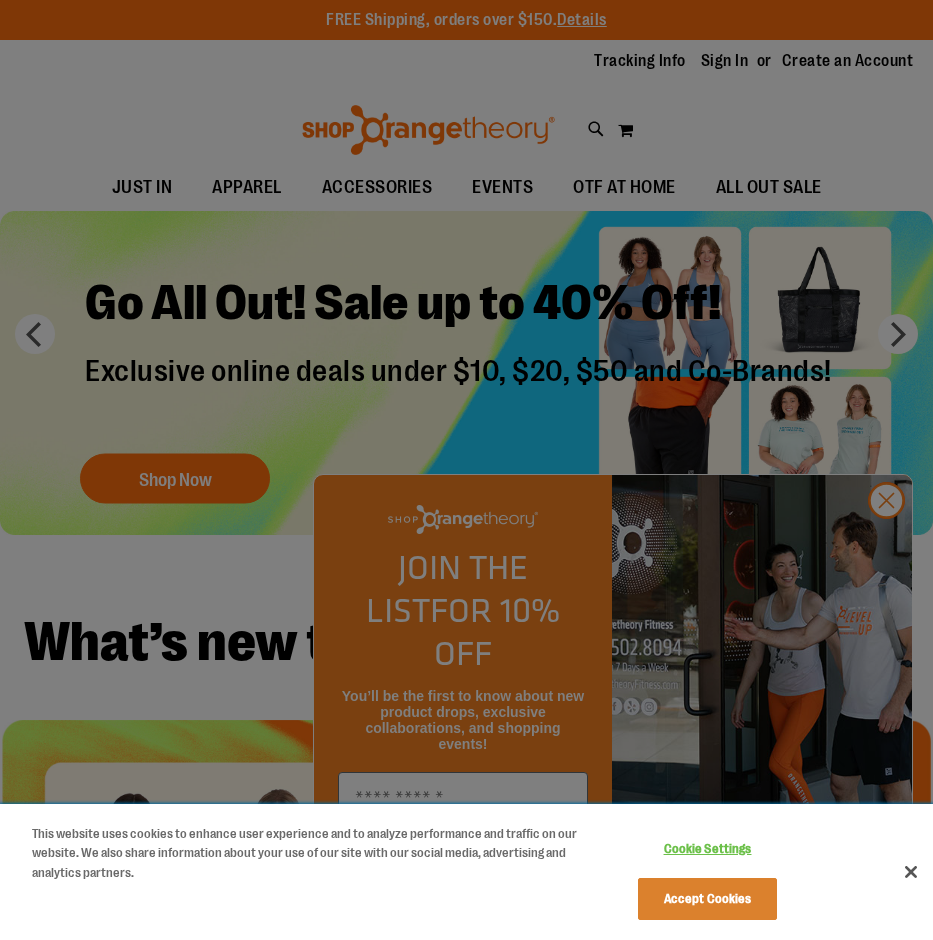 click on "Accept Cookies" at bounding box center (708, 899) 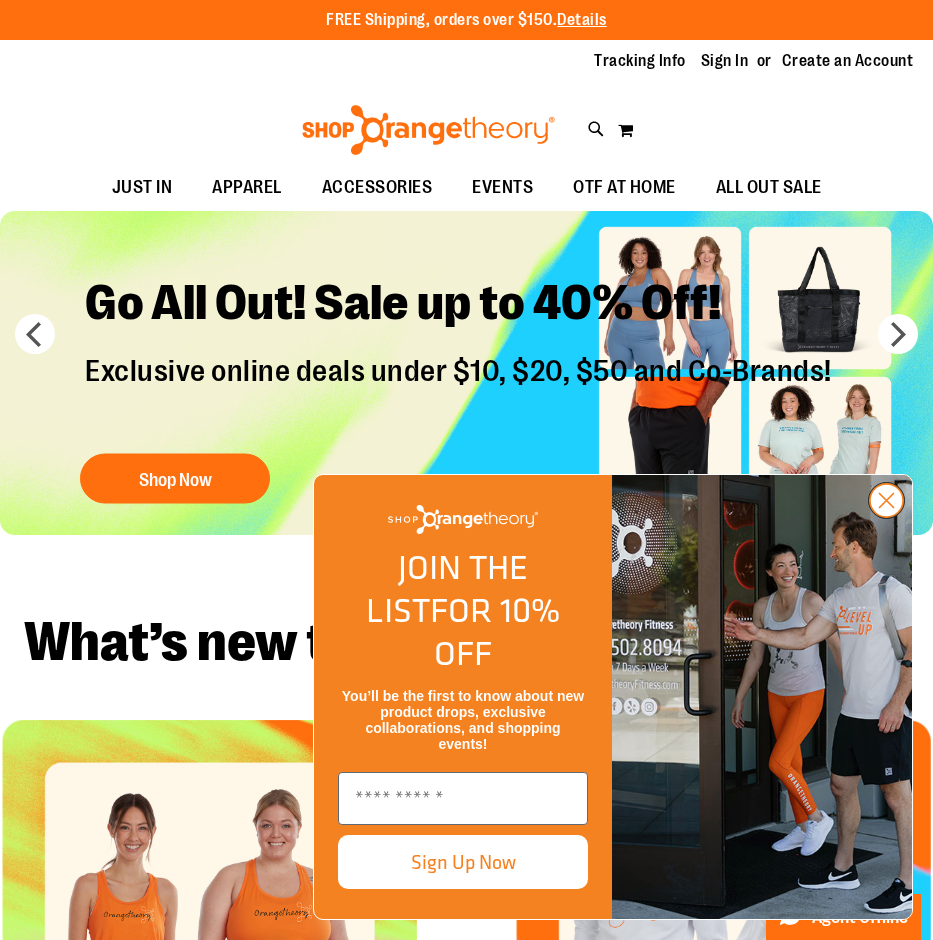 click 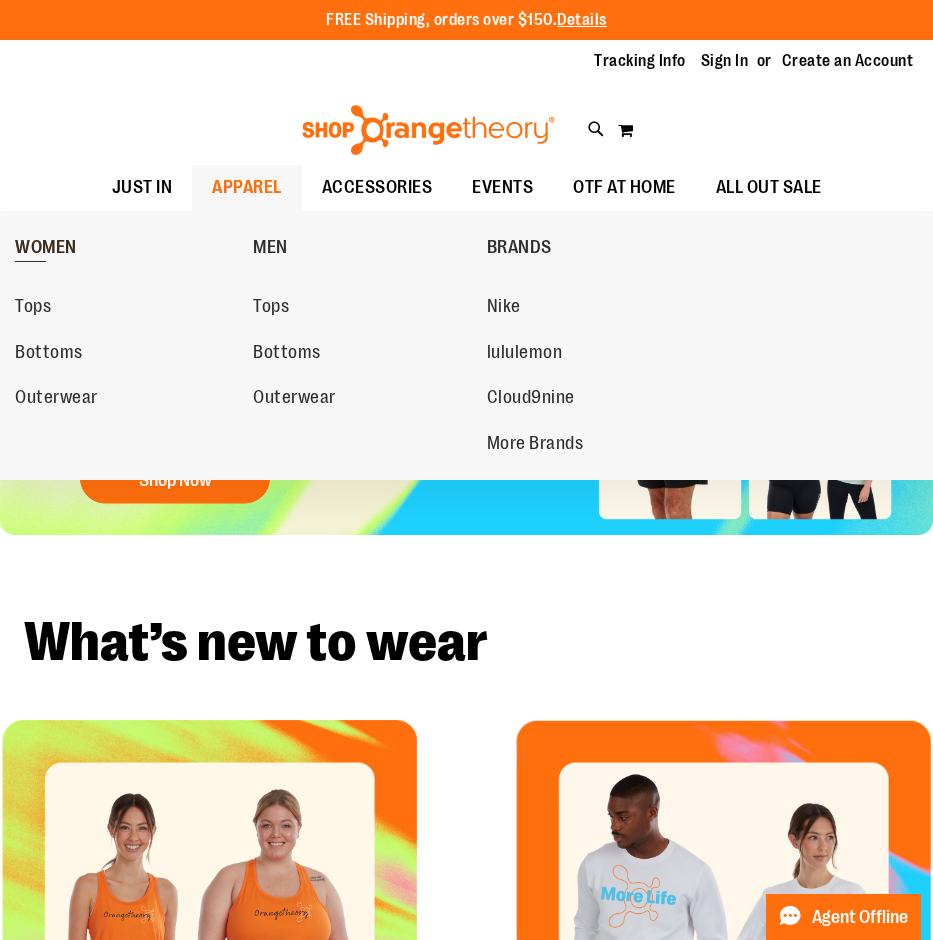 click on "WOMEN" at bounding box center (46, 249) 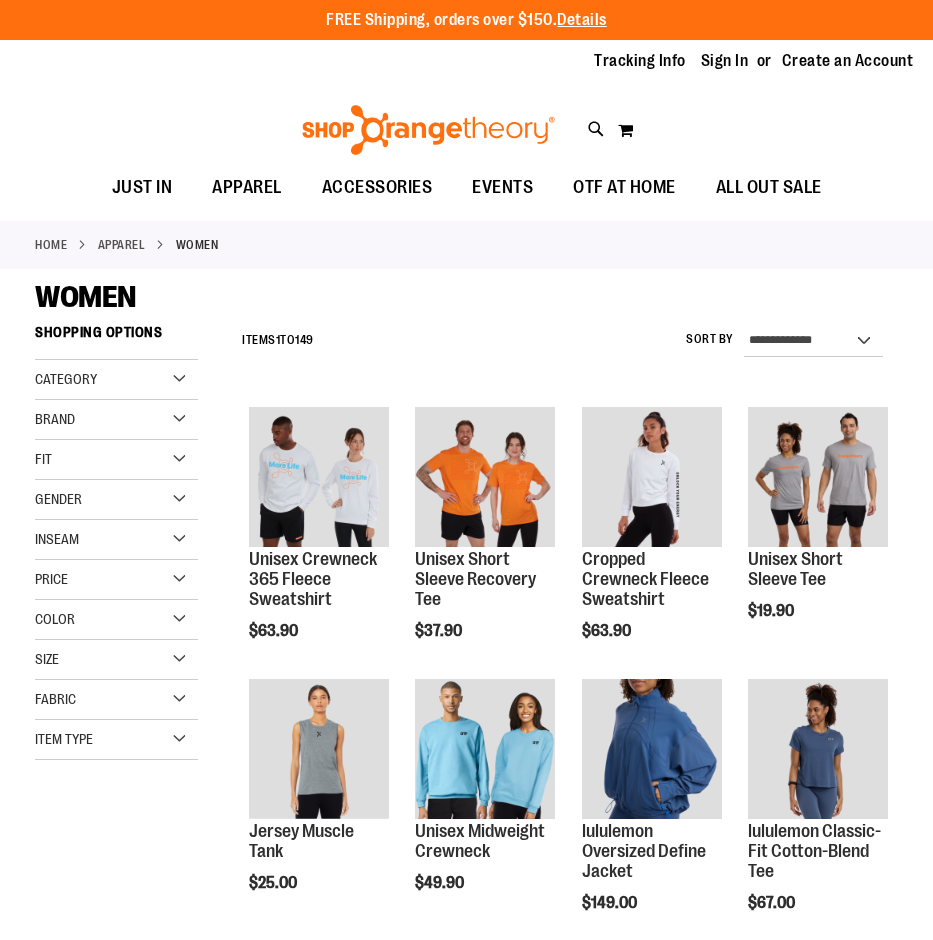 scroll, scrollTop: 0, scrollLeft: 0, axis: both 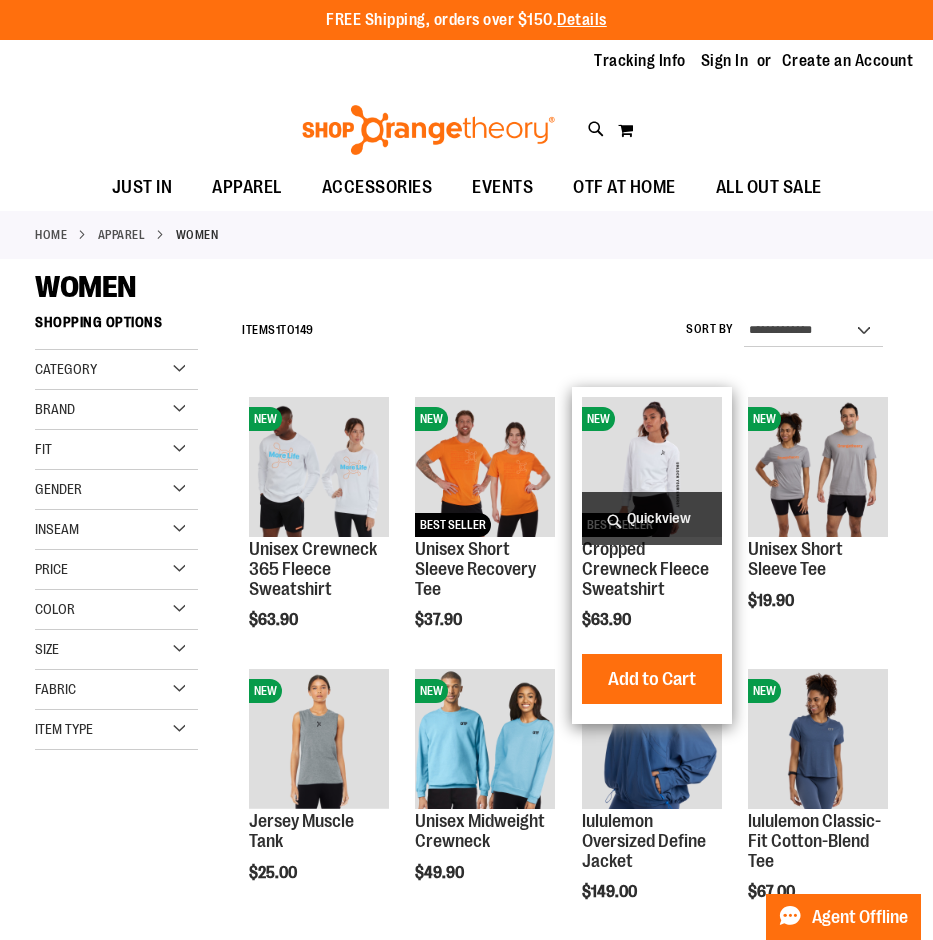 click at bounding box center [652, 467] 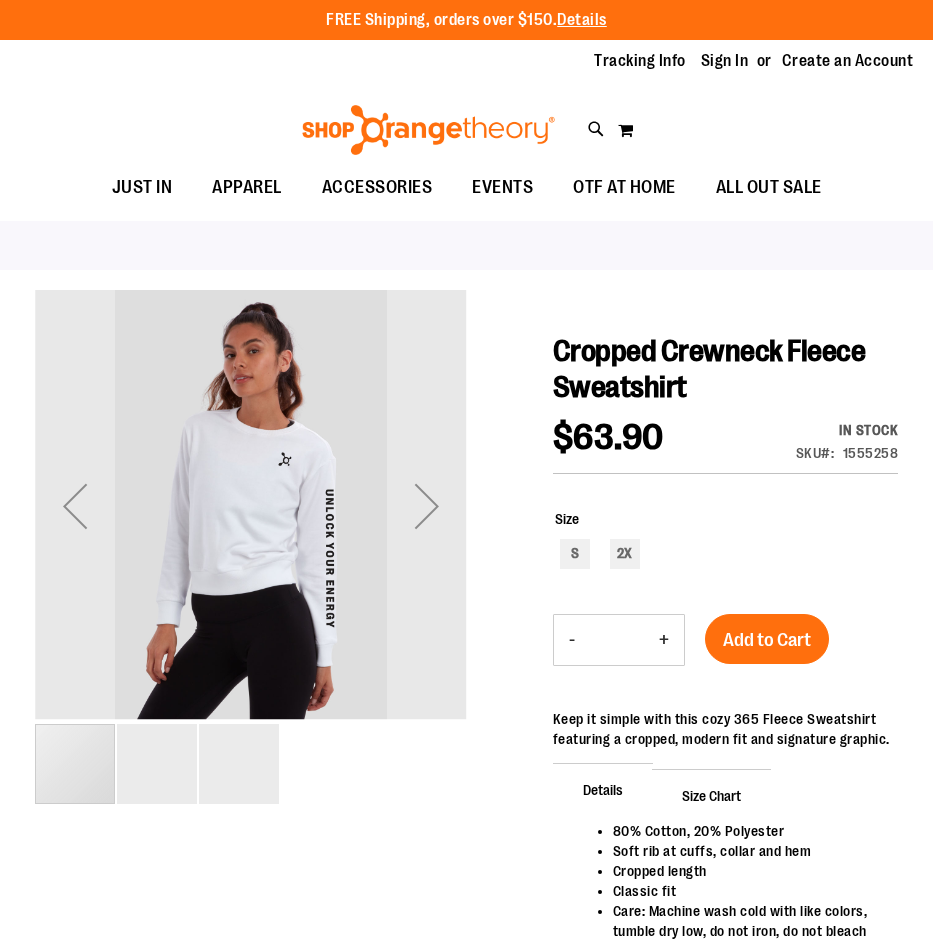 scroll, scrollTop: 0, scrollLeft: 0, axis: both 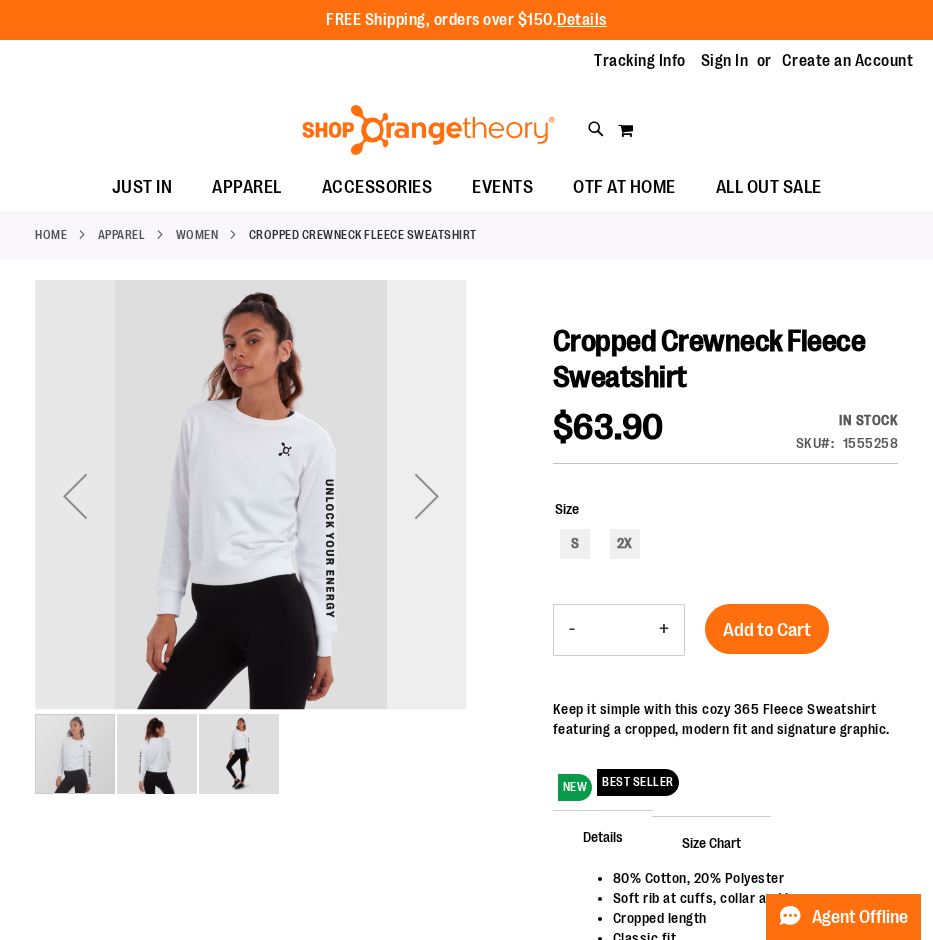 click at bounding box center (427, 496) 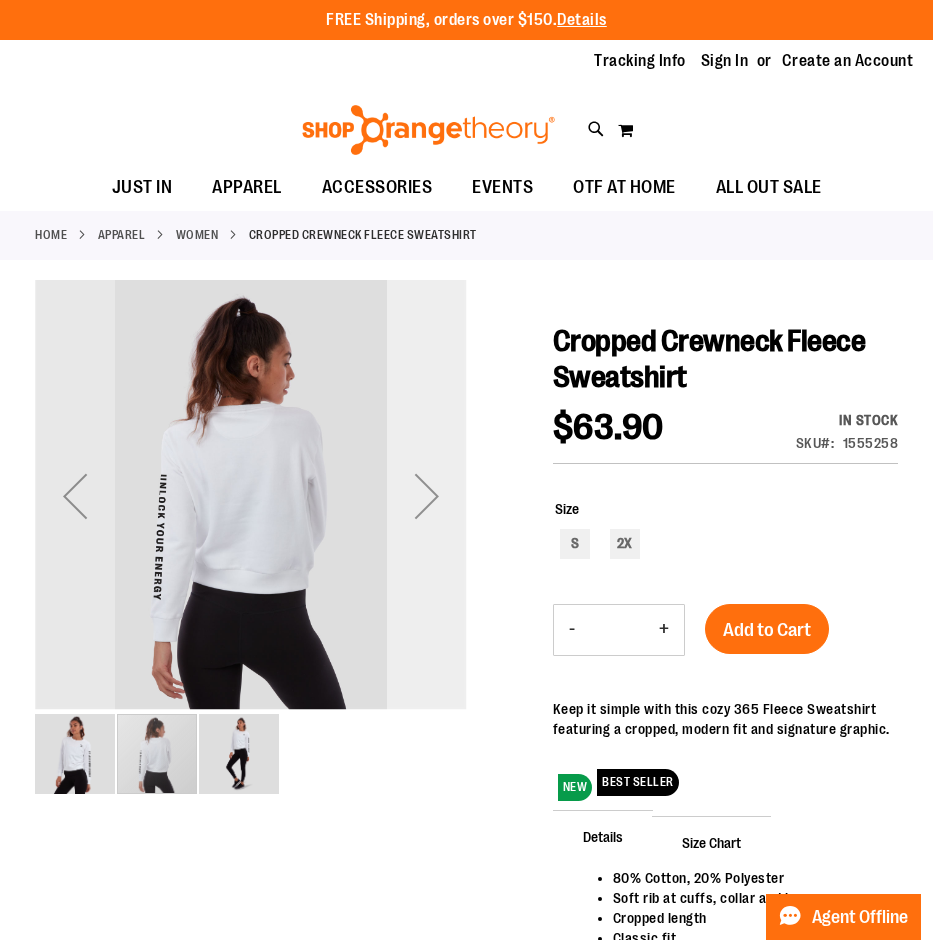 click at bounding box center [427, 496] 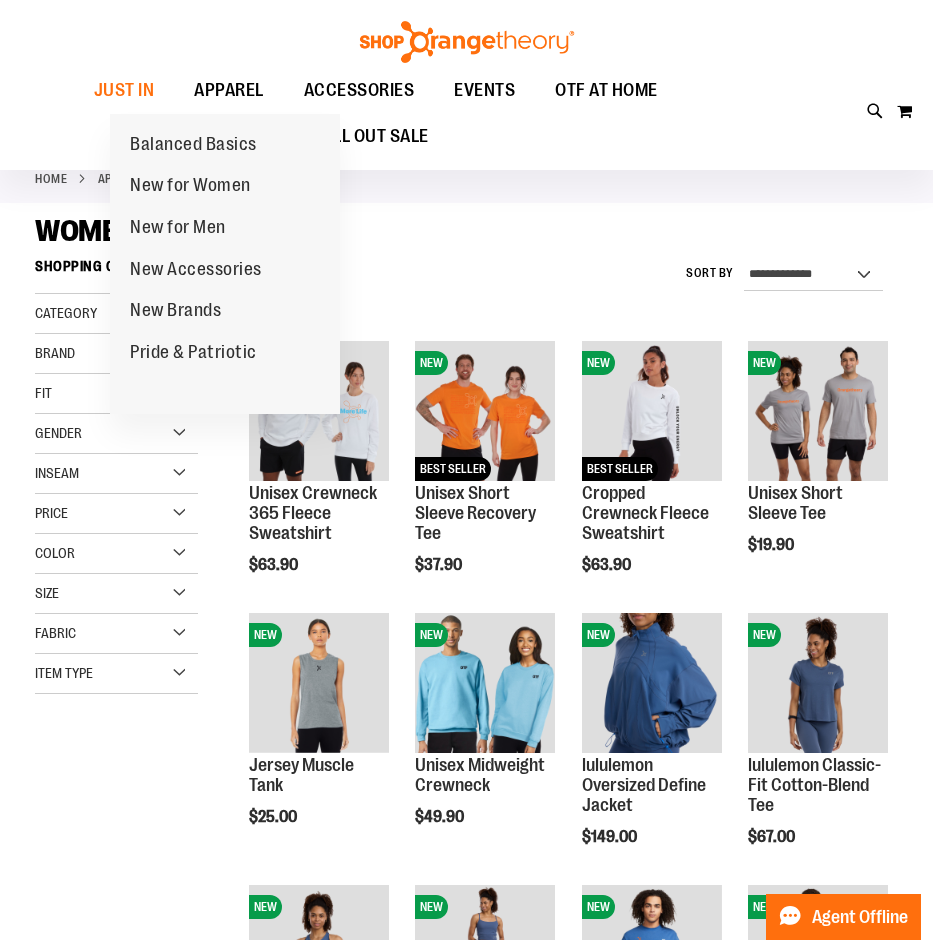 scroll, scrollTop: 57, scrollLeft: 0, axis: vertical 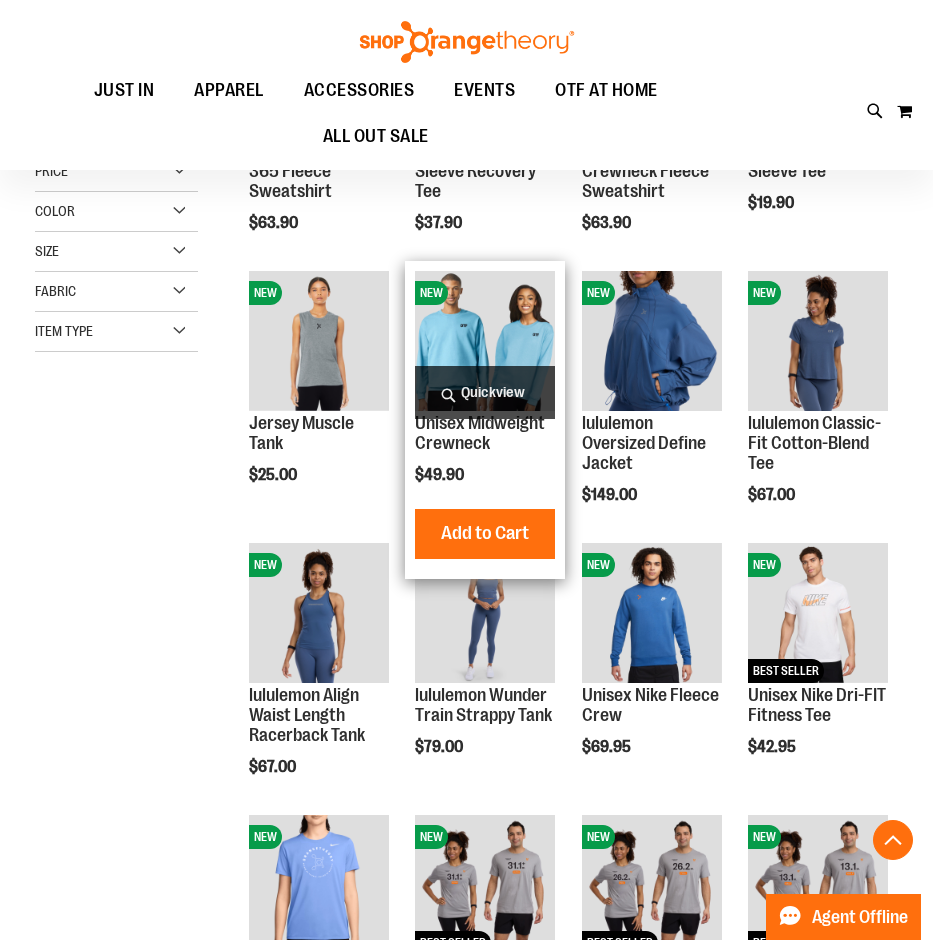 click at bounding box center [485, 341] 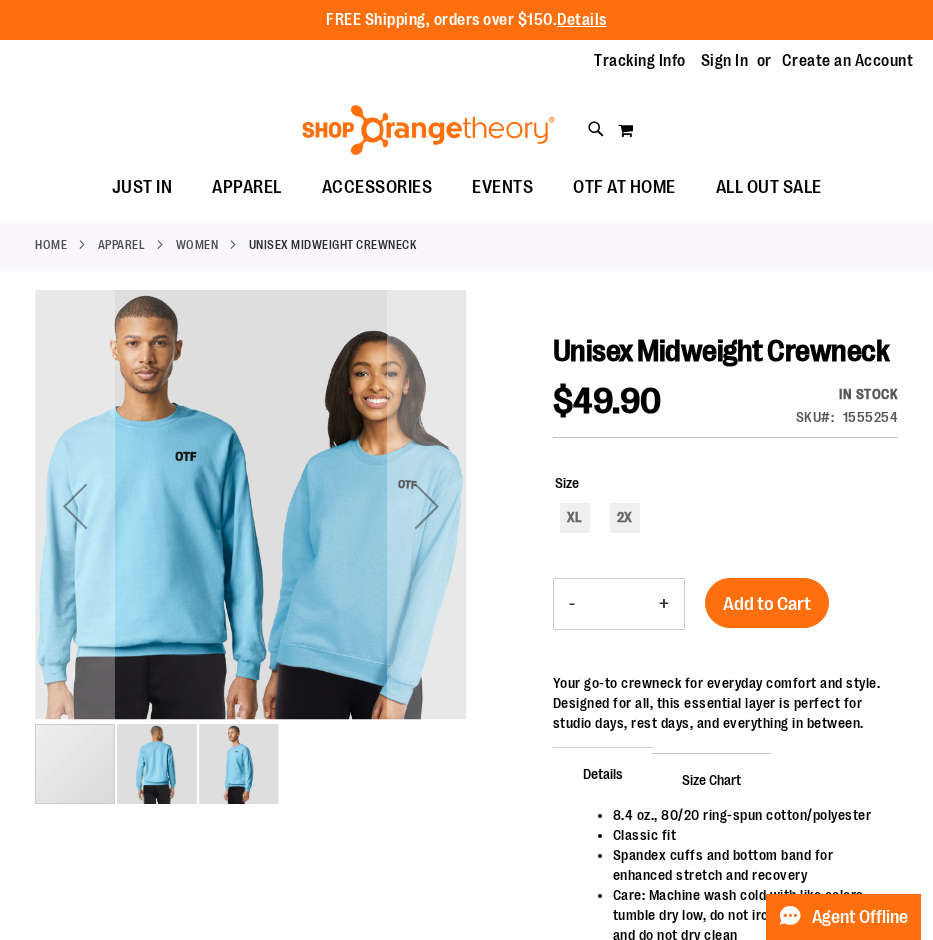 scroll, scrollTop: 0, scrollLeft: 0, axis: both 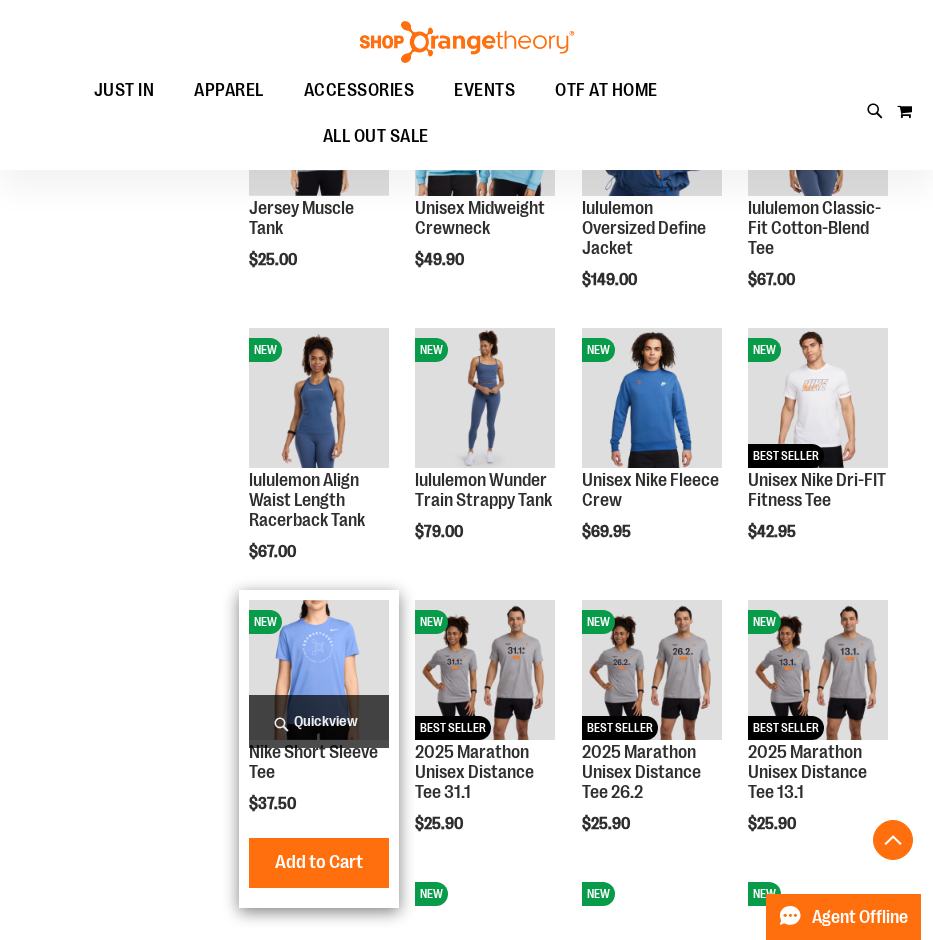 click at bounding box center (319, 670) 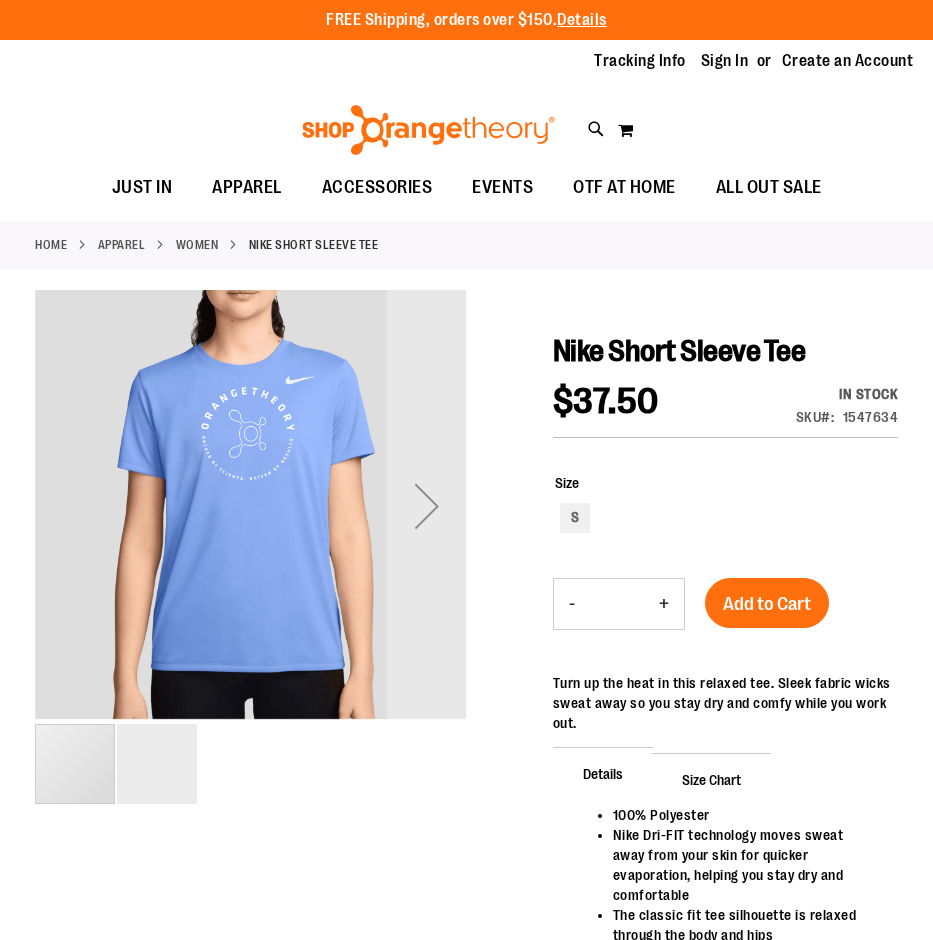 scroll, scrollTop: 0, scrollLeft: 0, axis: both 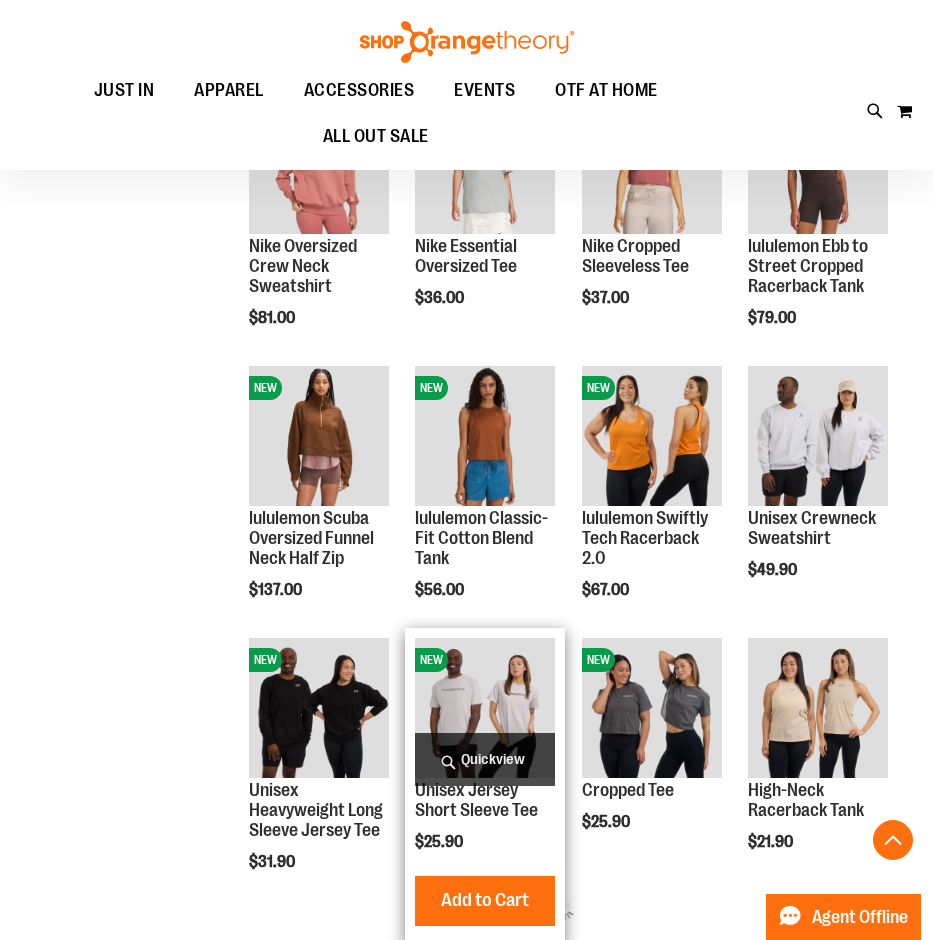 click at bounding box center [485, 708] 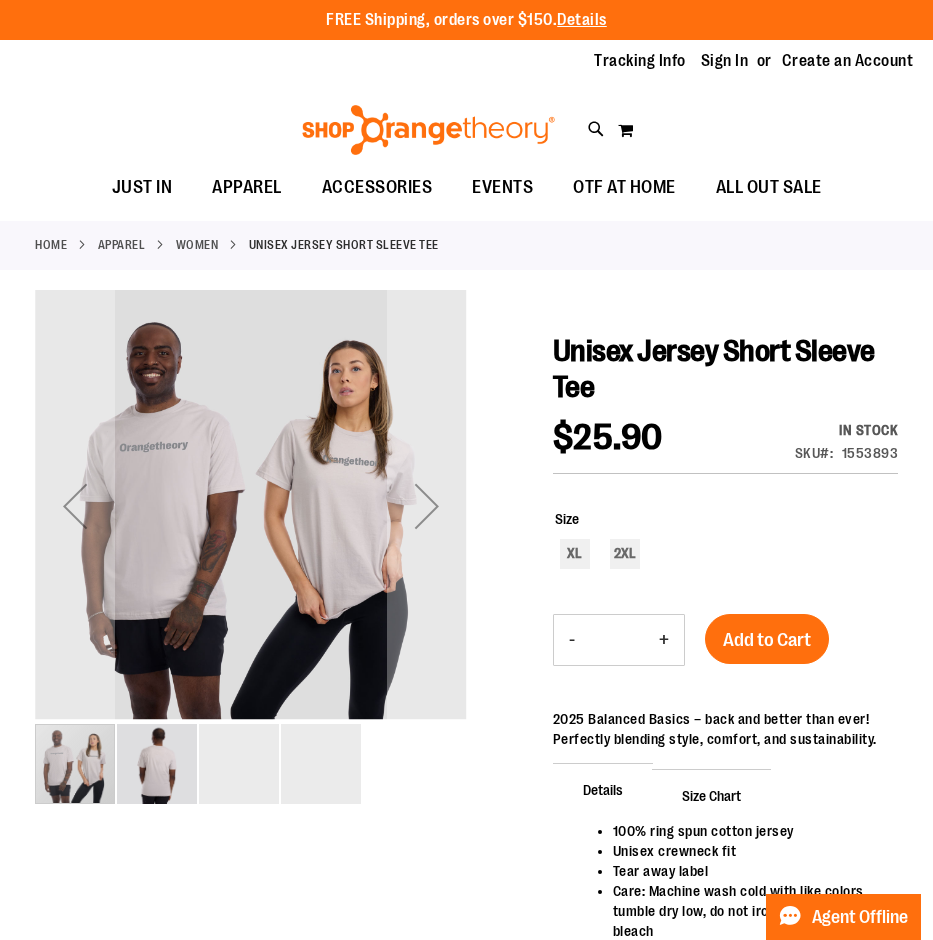 scroll, scrollTop: 0, scrollLeft: 0, axis: both 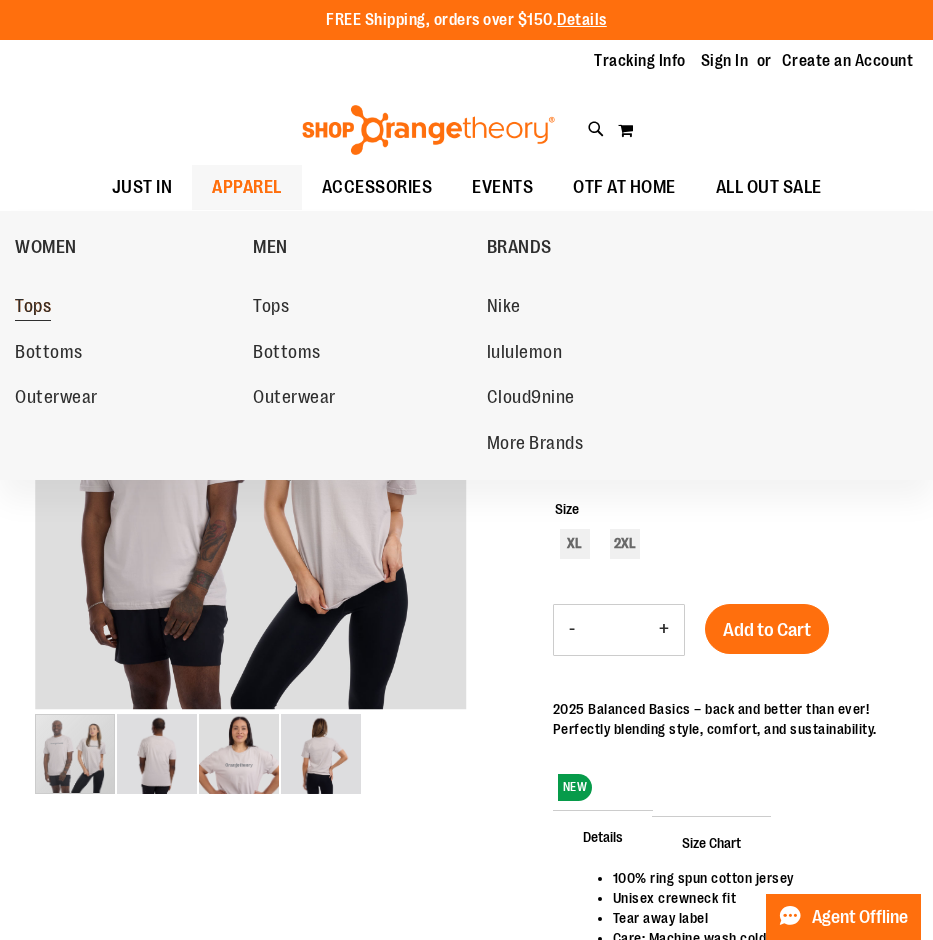 click on "Tops" at bounding box center (33, 308) 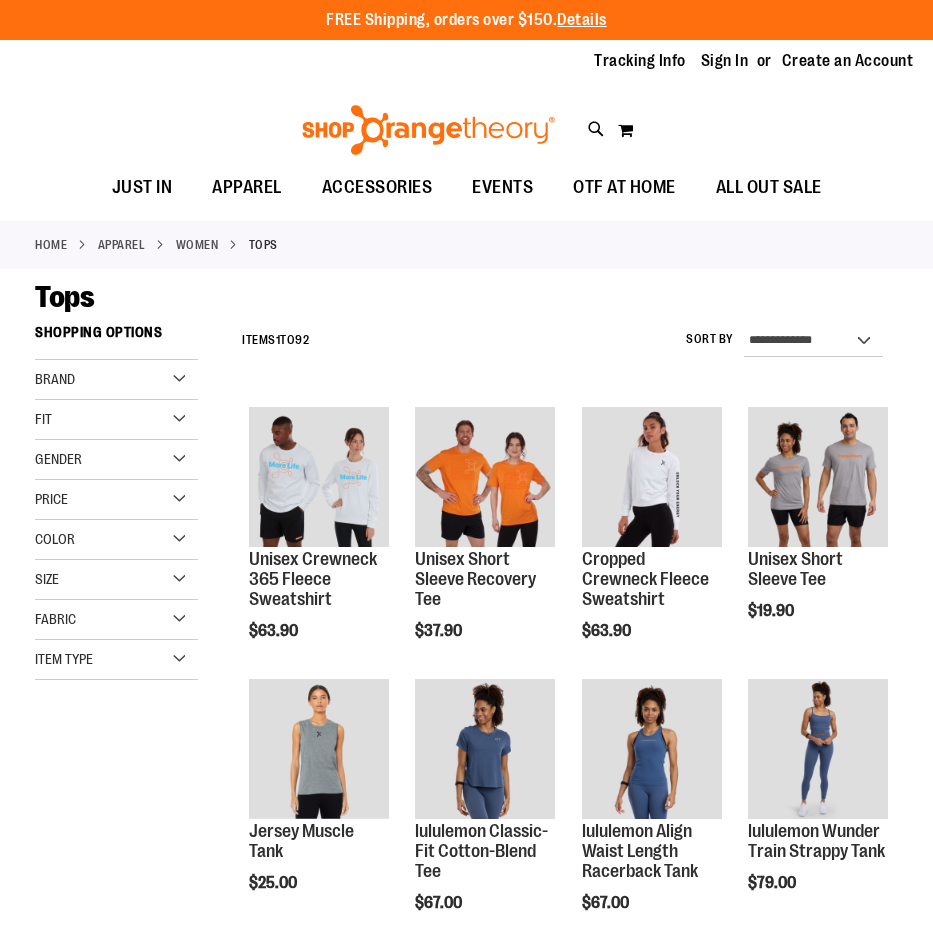 scroll, scrollTop: 0, scrollLeft: 0, axis: both 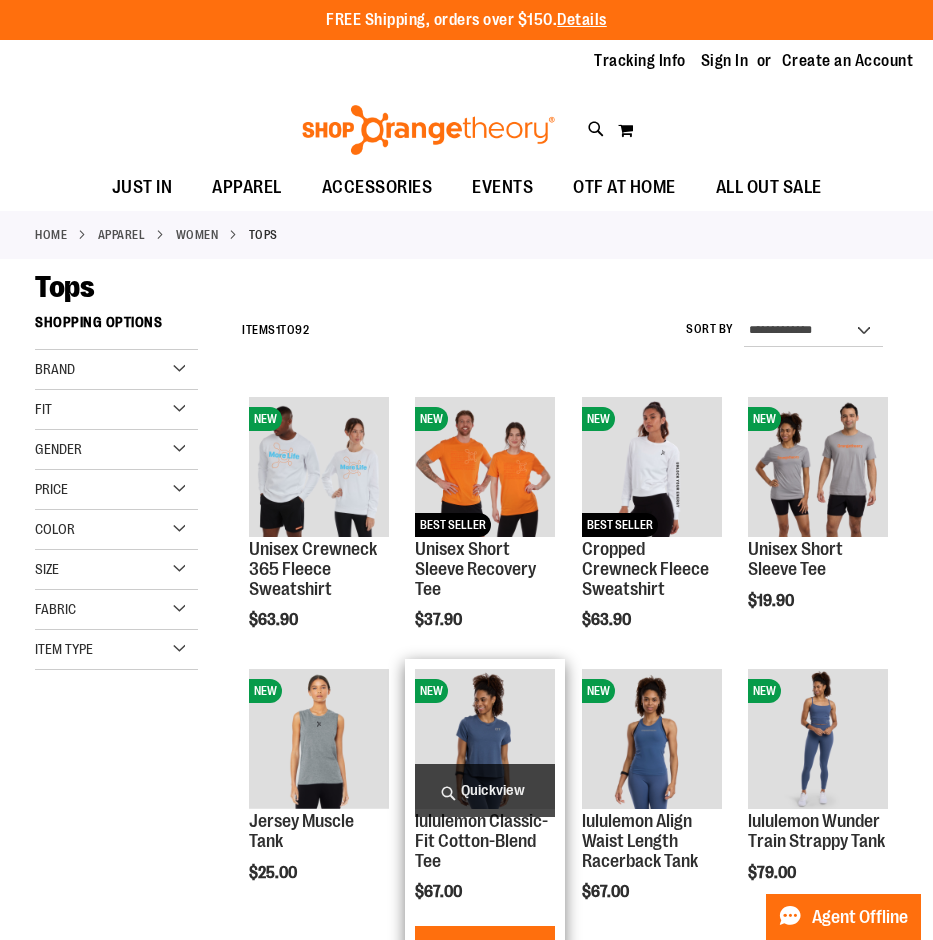 click at bounding box center (485, 739) 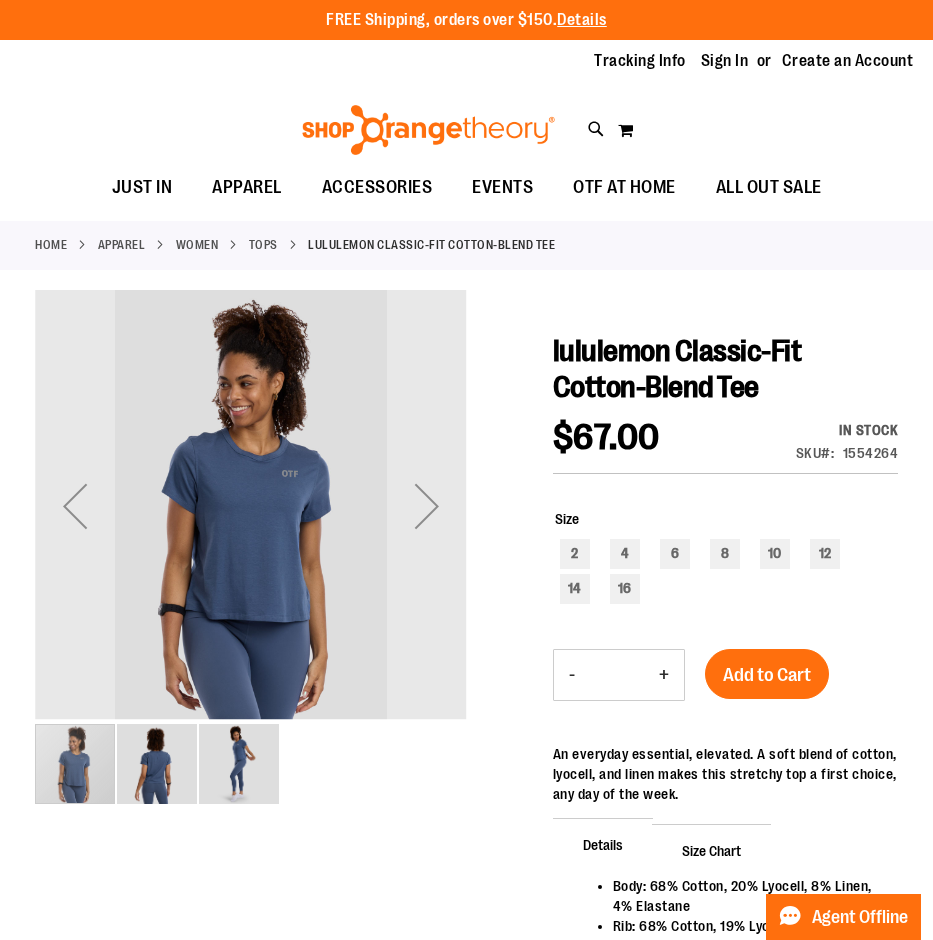 scroll, scrollTop: 0, scrollLeft: 0, axis: both 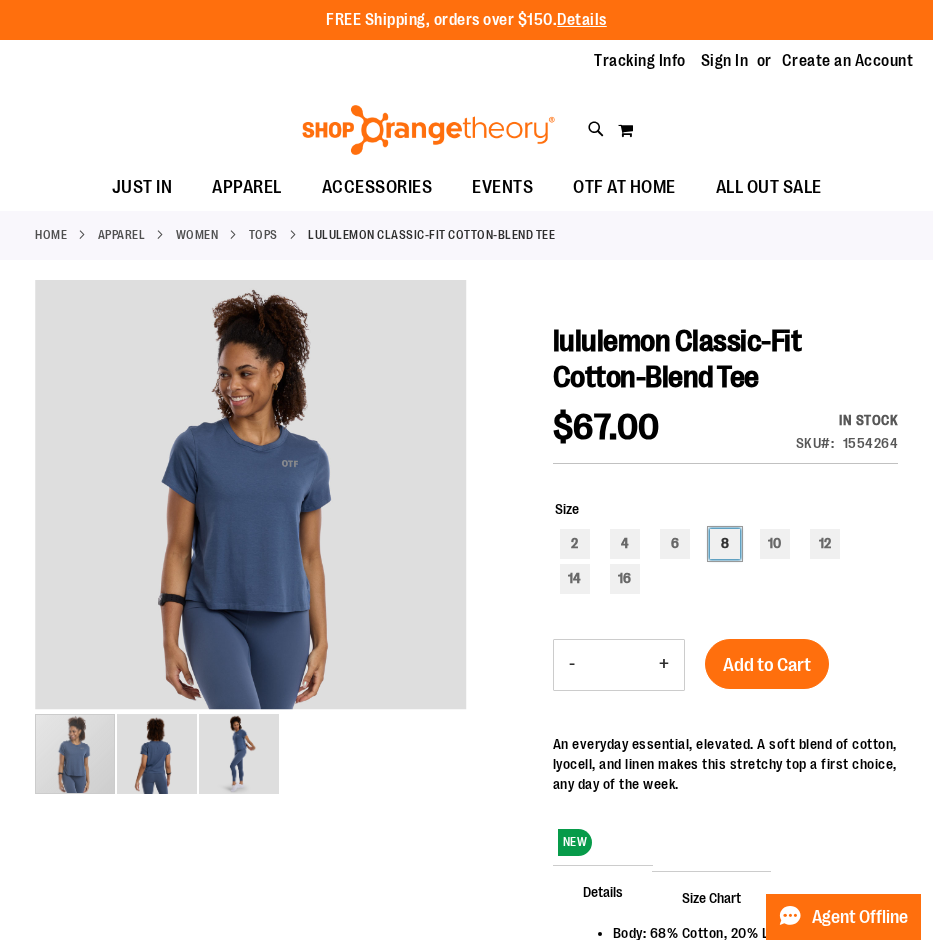 click on "8" at bounding box center [725, 544] 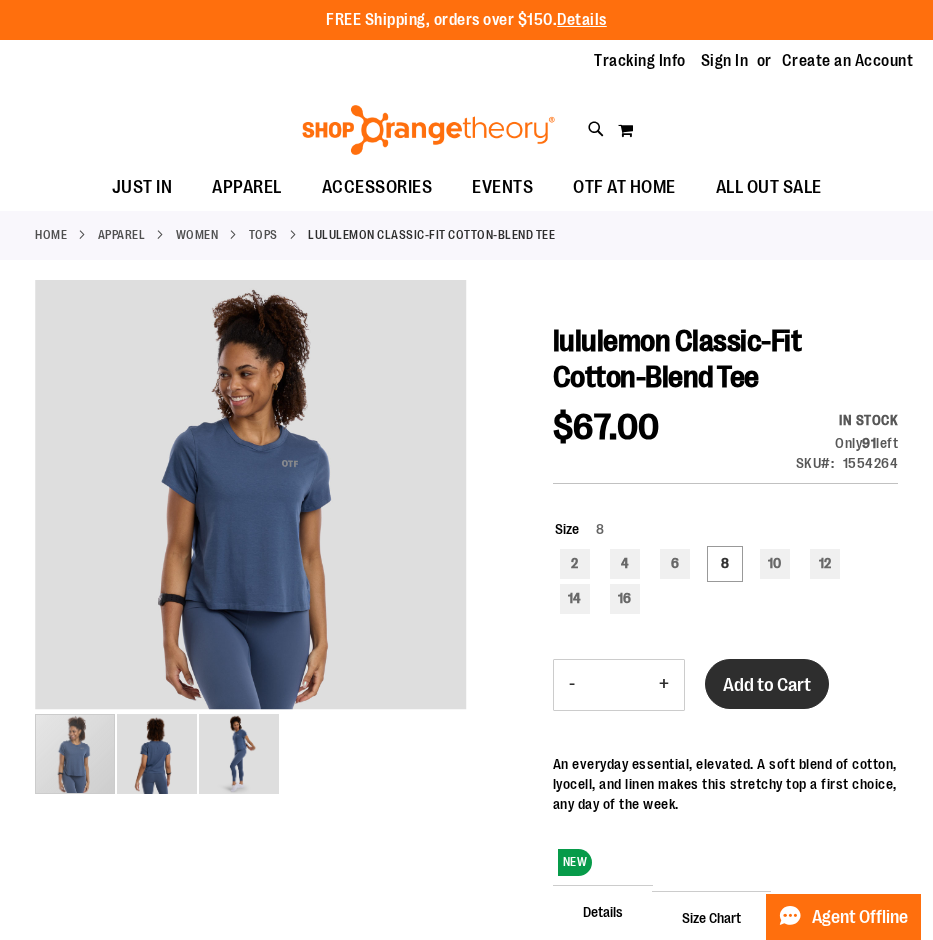 click on "Add to Cart" at bounding box center [767, 685] 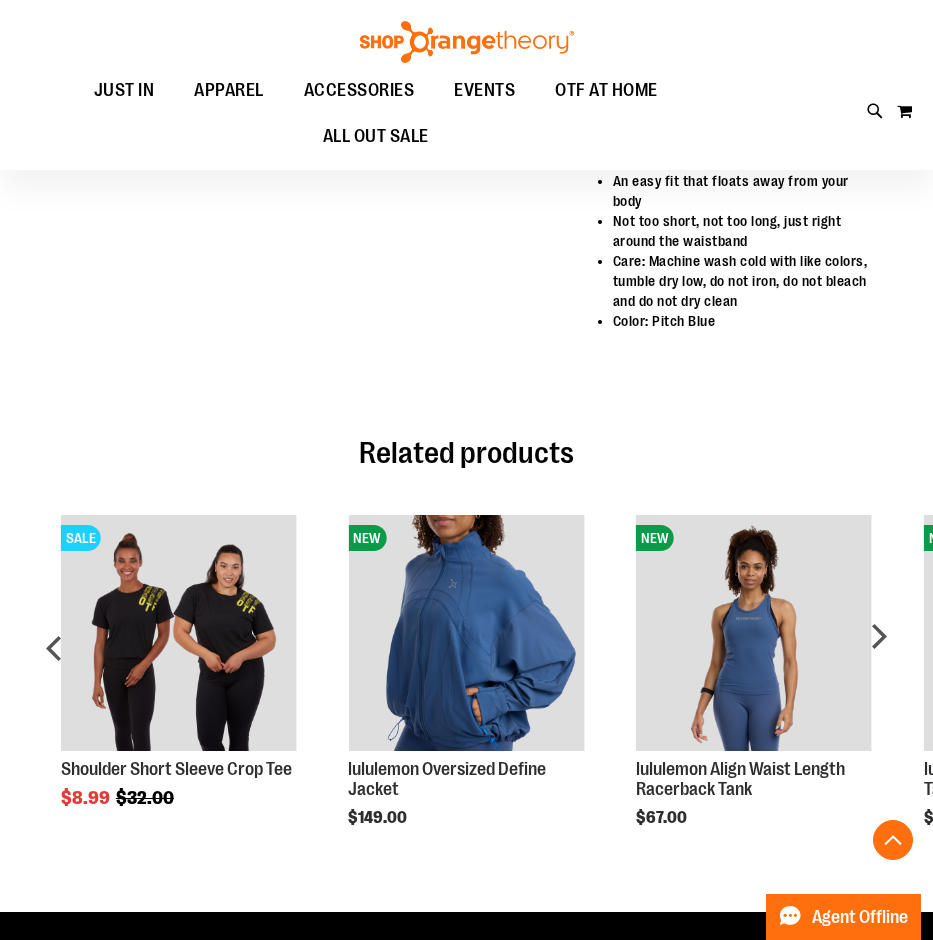 scroll, scrollTop: 958, scrollLeft: 0, axis: vertical 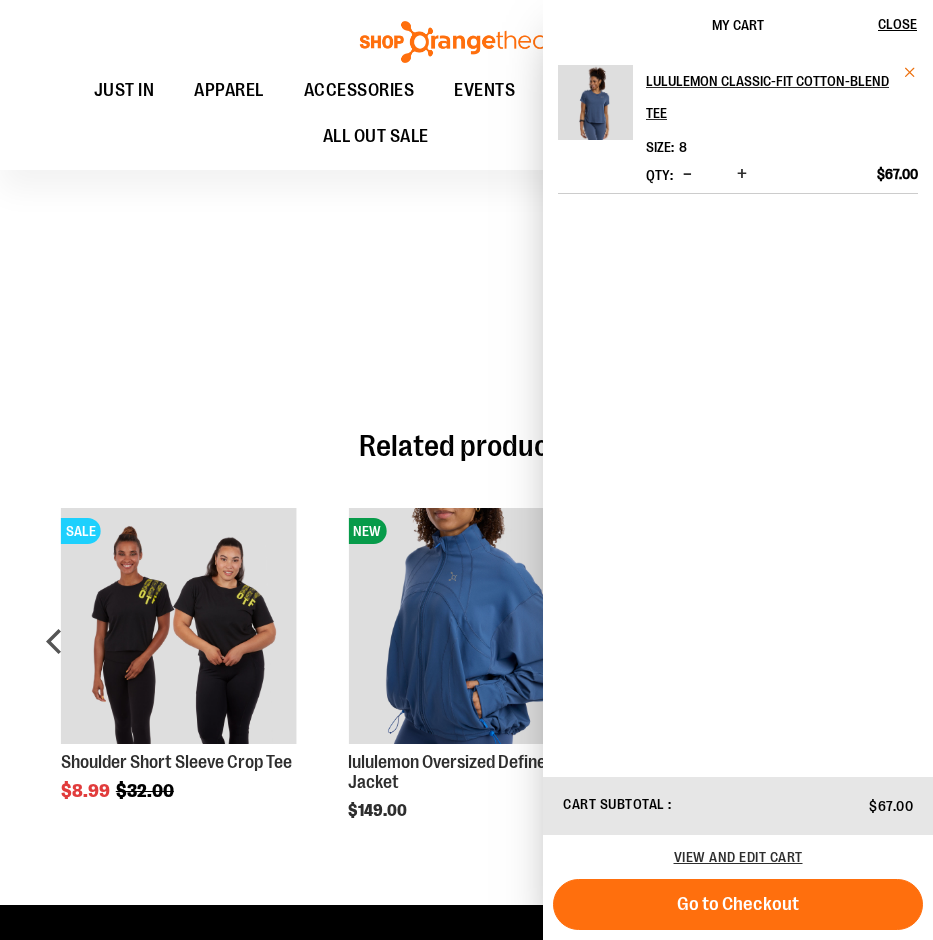 click at bounding box center (910, 72) 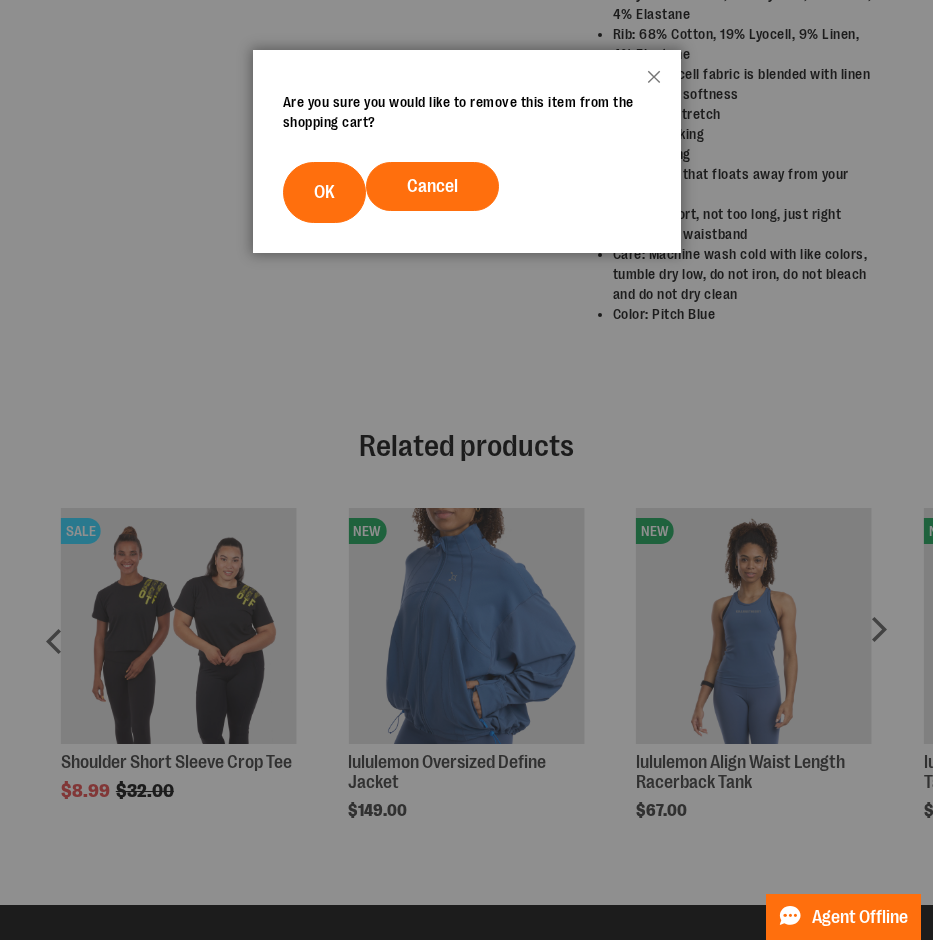 scroll, scrollTop: 0, scrollLeft: 0, axis: both 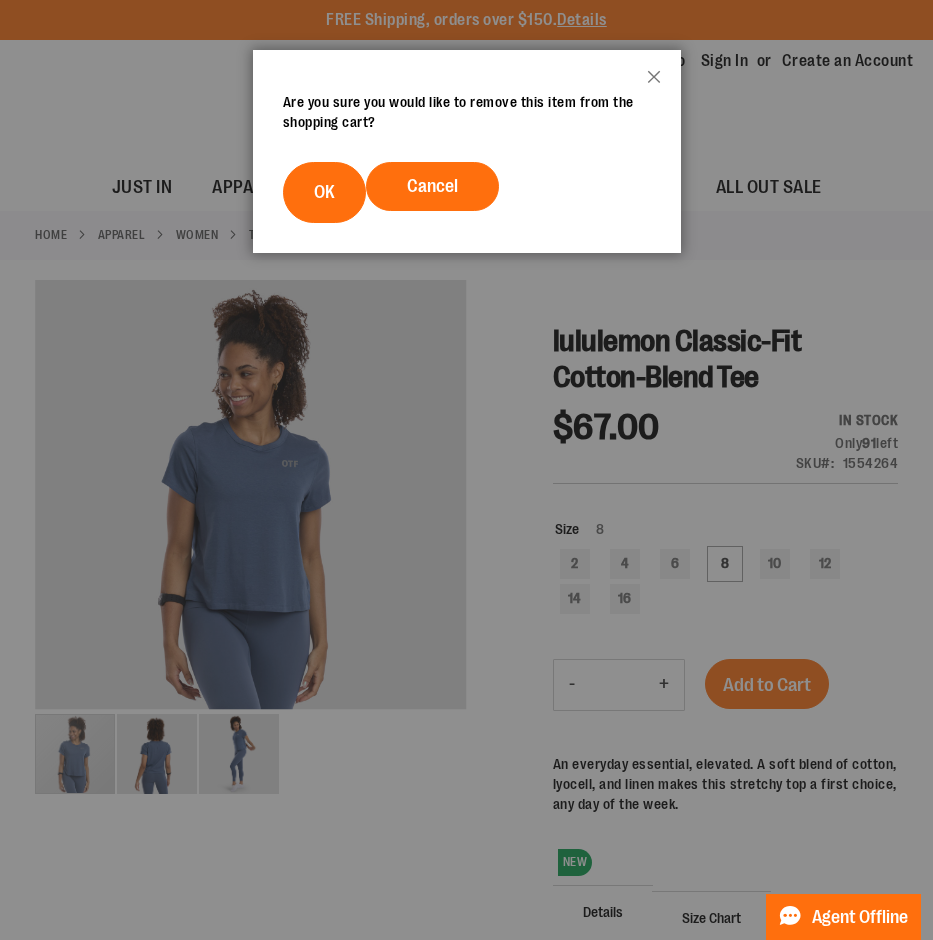 click at bounding box center [466, 470] 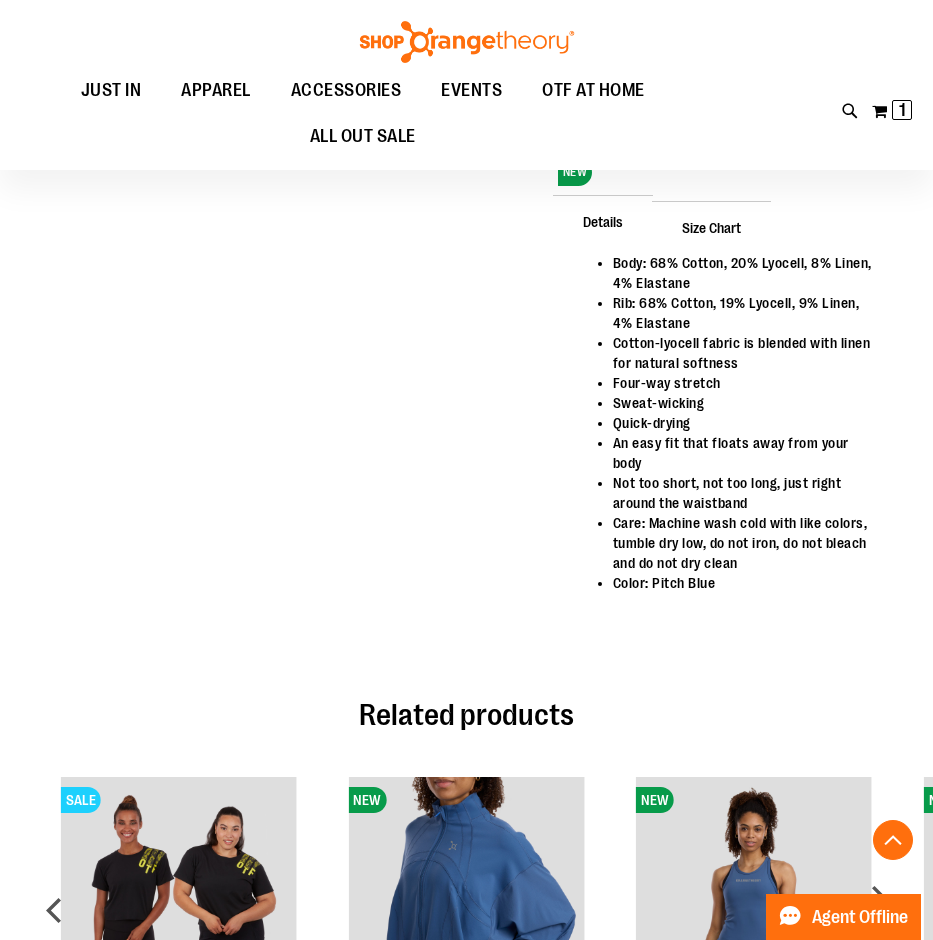 scroll, scrollTop: 1026, scrollLeft: 0, axis: vertical 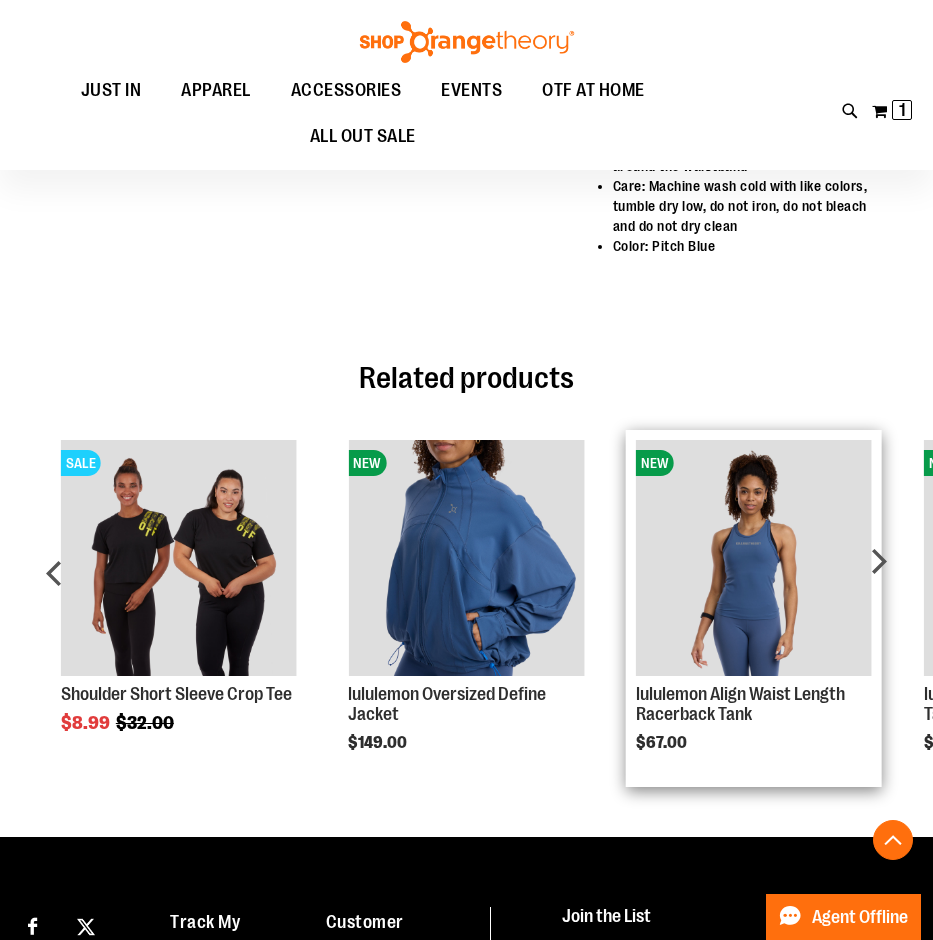 click at bounding box center (754, 558) 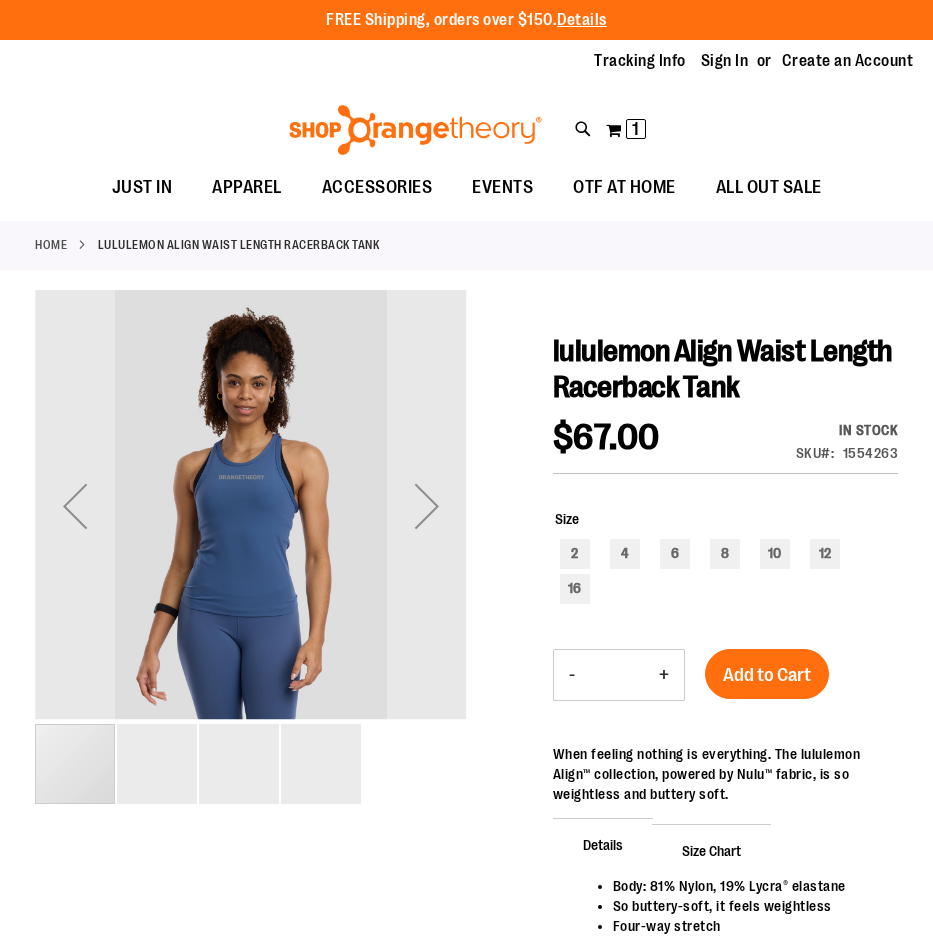 scroll, scrollTop: 0, scrollLeft: 0, axis: both 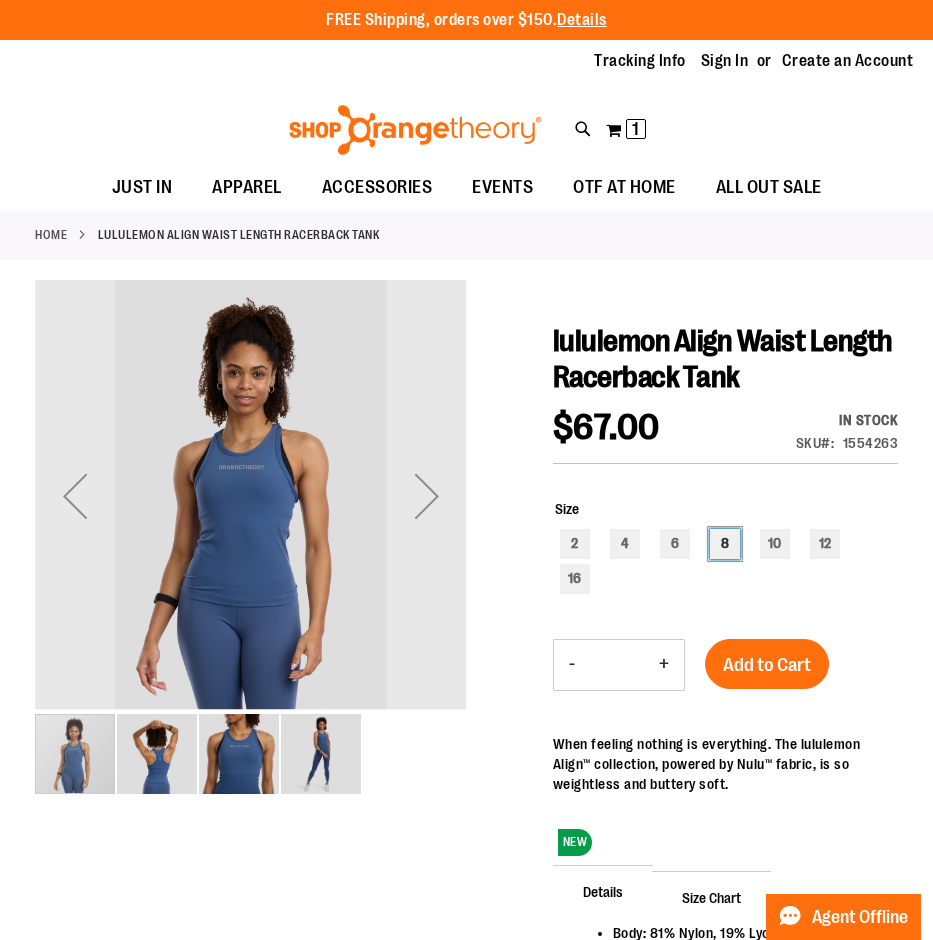 click on "8" at bounding box center (725, 544) 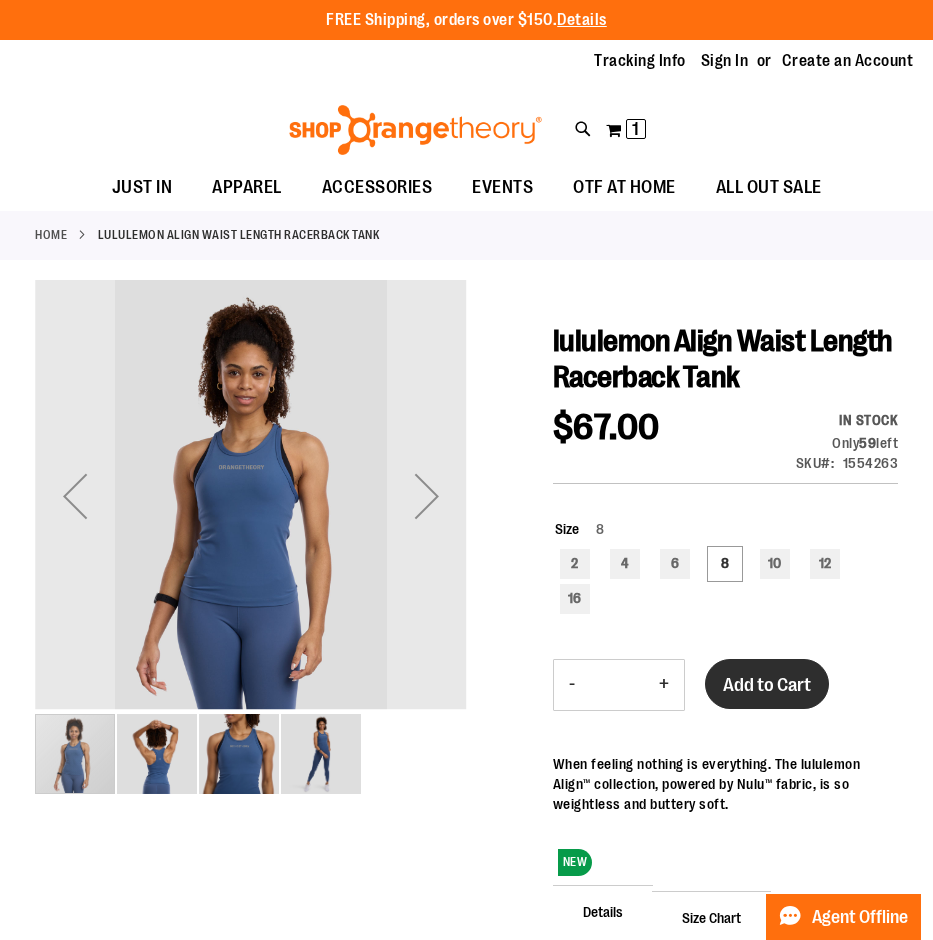 click on "Add to Cart" at bounding box center (767, 685) 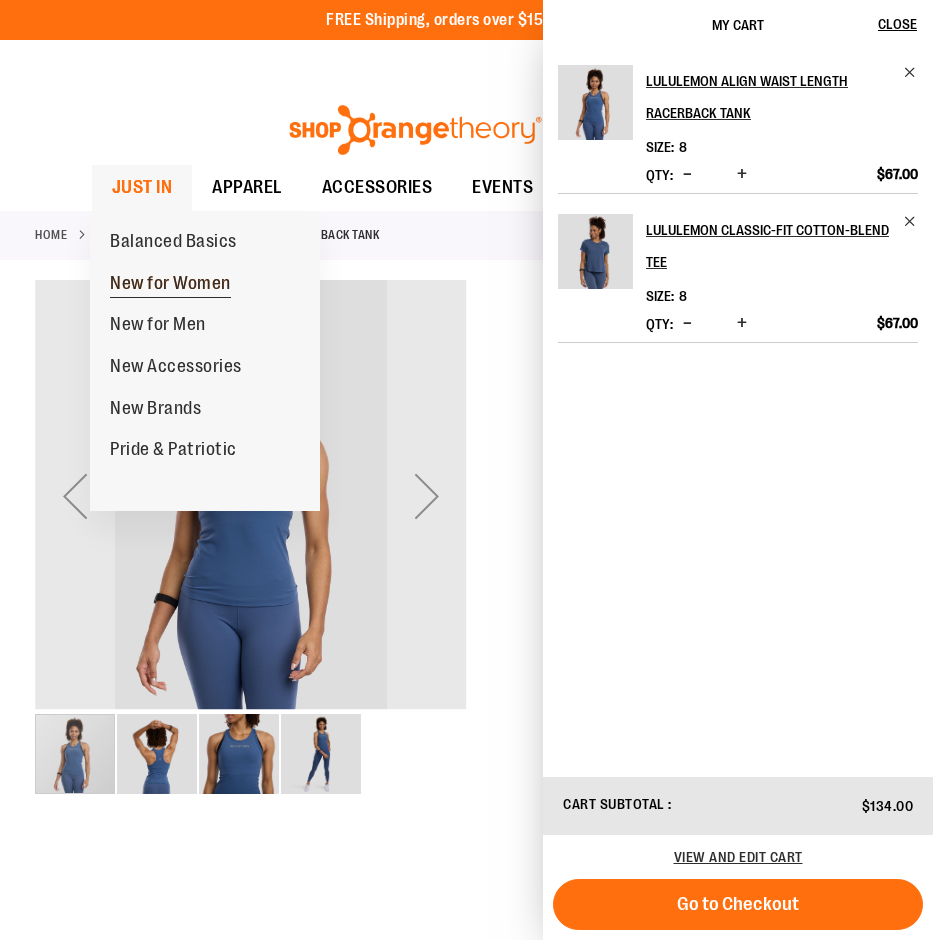 click on "New for Women" at bounding box center [170, 285] 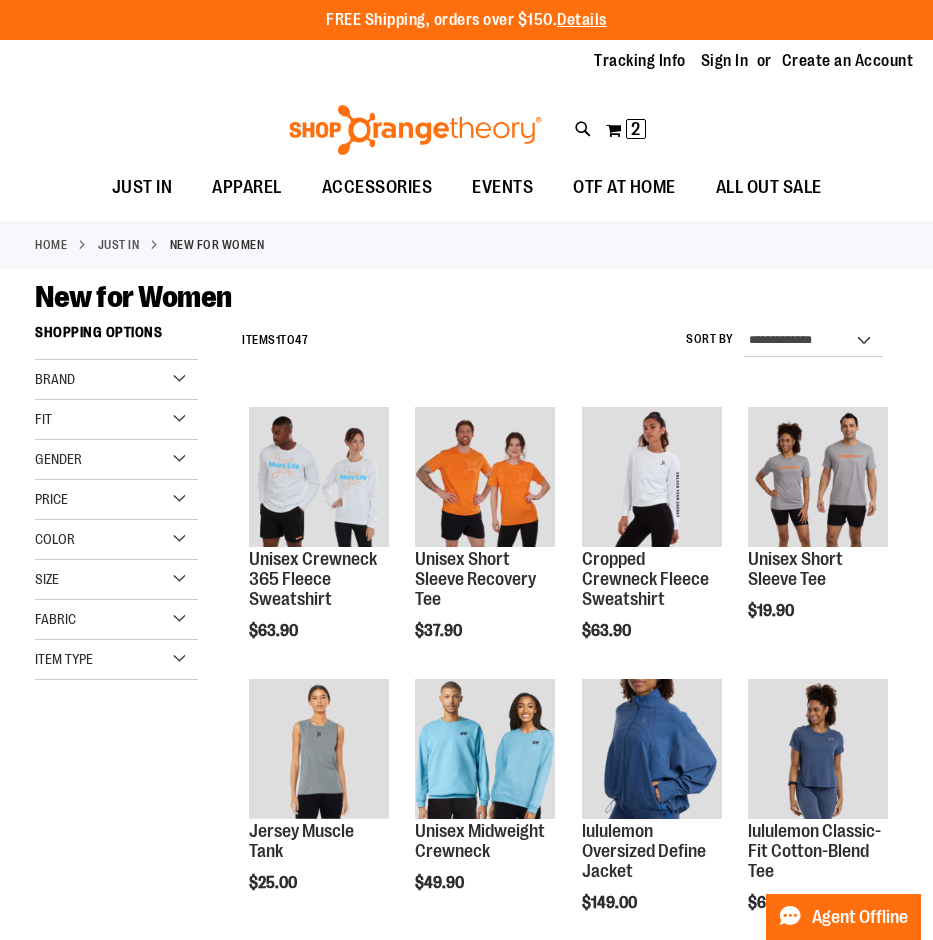 scroll, scrollTop: 0, scrollLeft: 0, axis: both 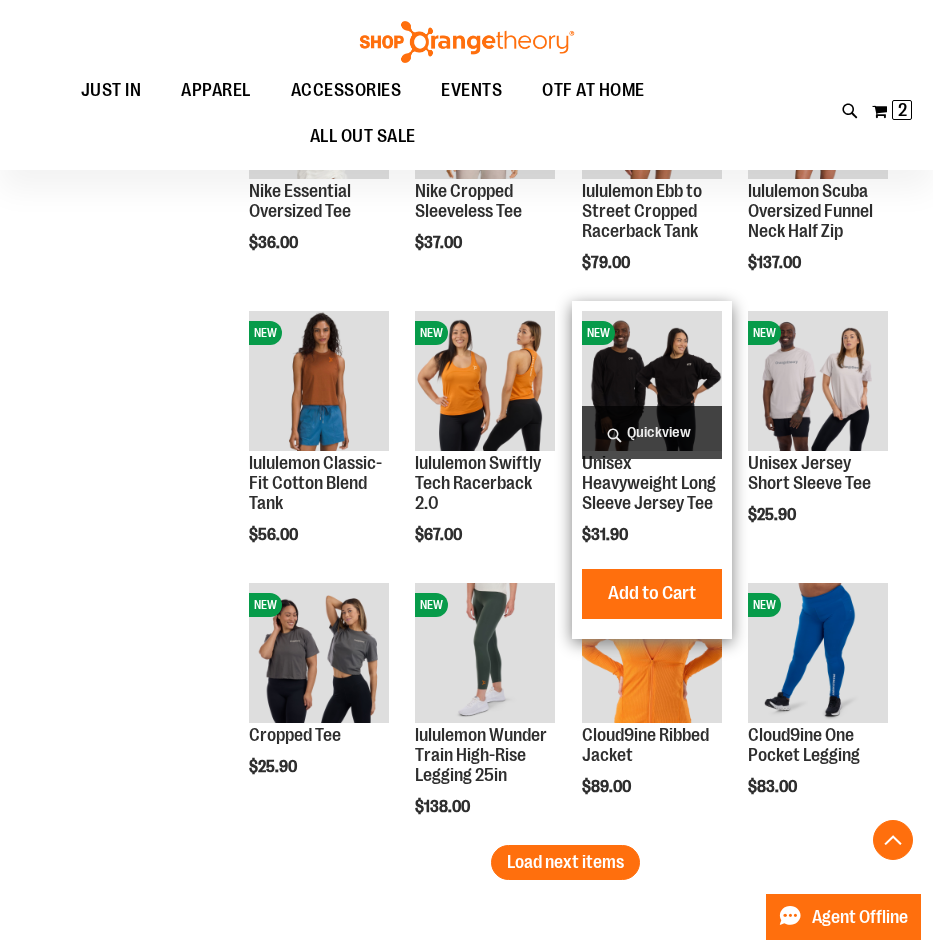 click at bounding box center (652, 381) 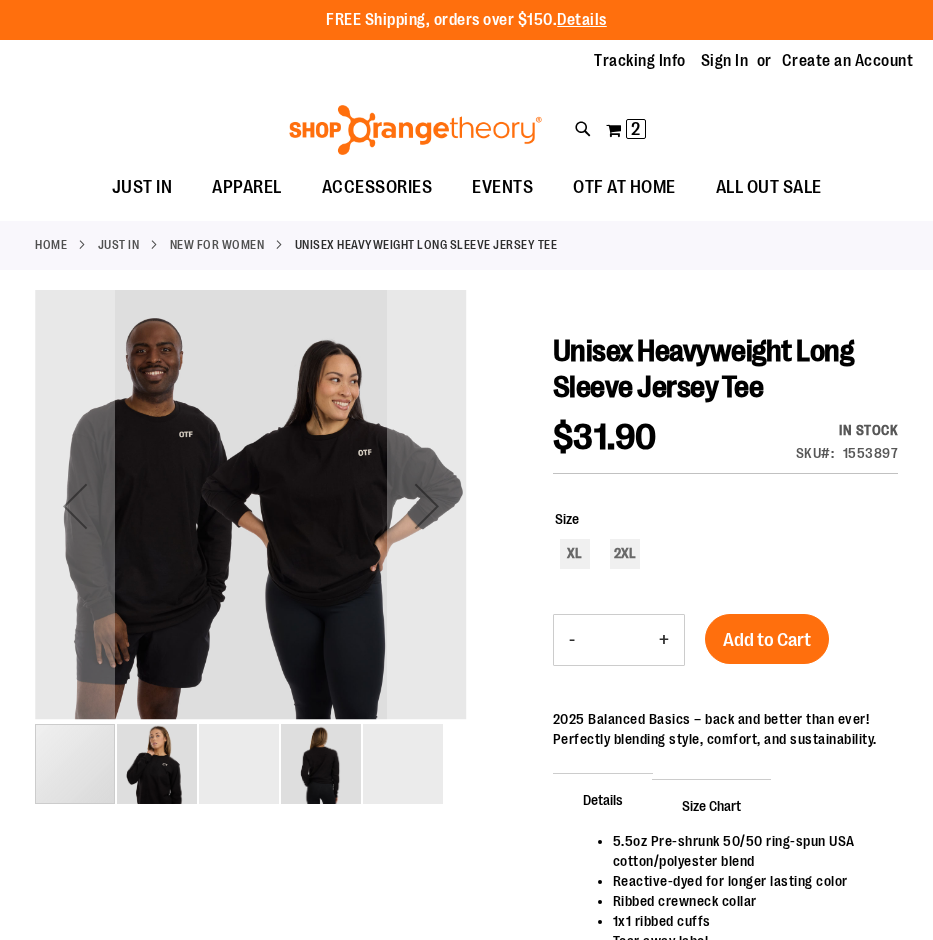 scroll, scrollTop: 0, scrollLeft: 0, axis: both 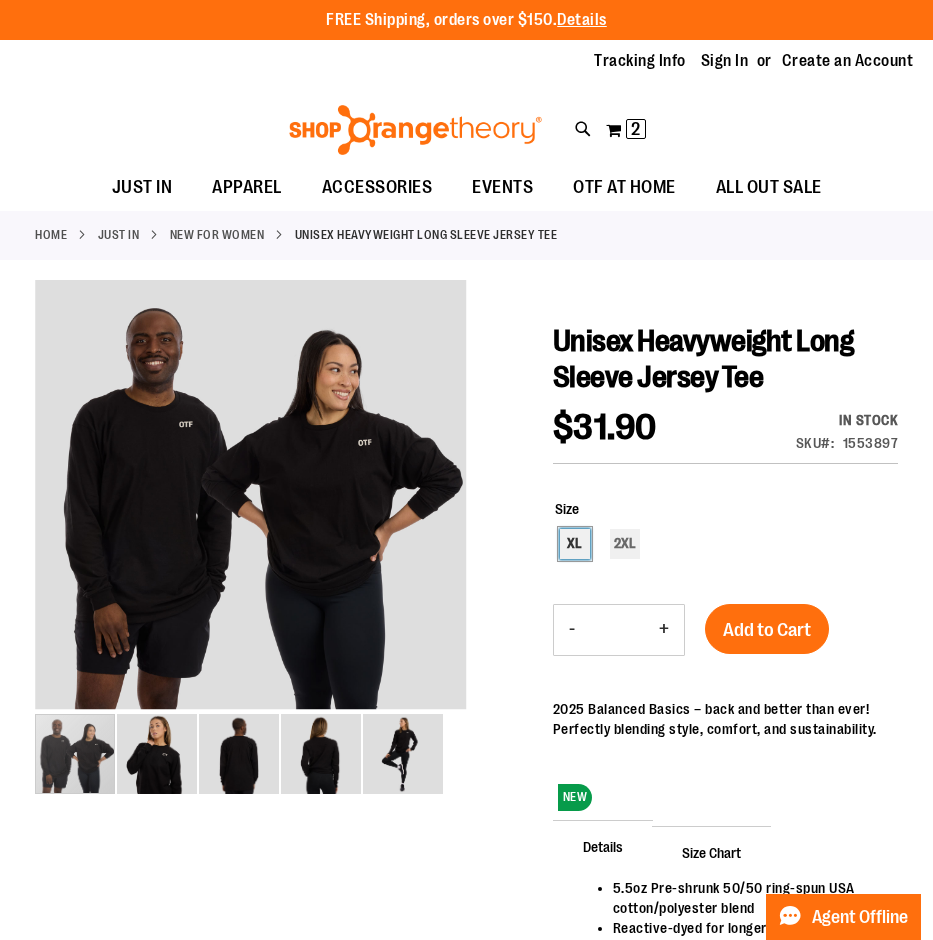 click on "XL" at bounding box center [575, 544] 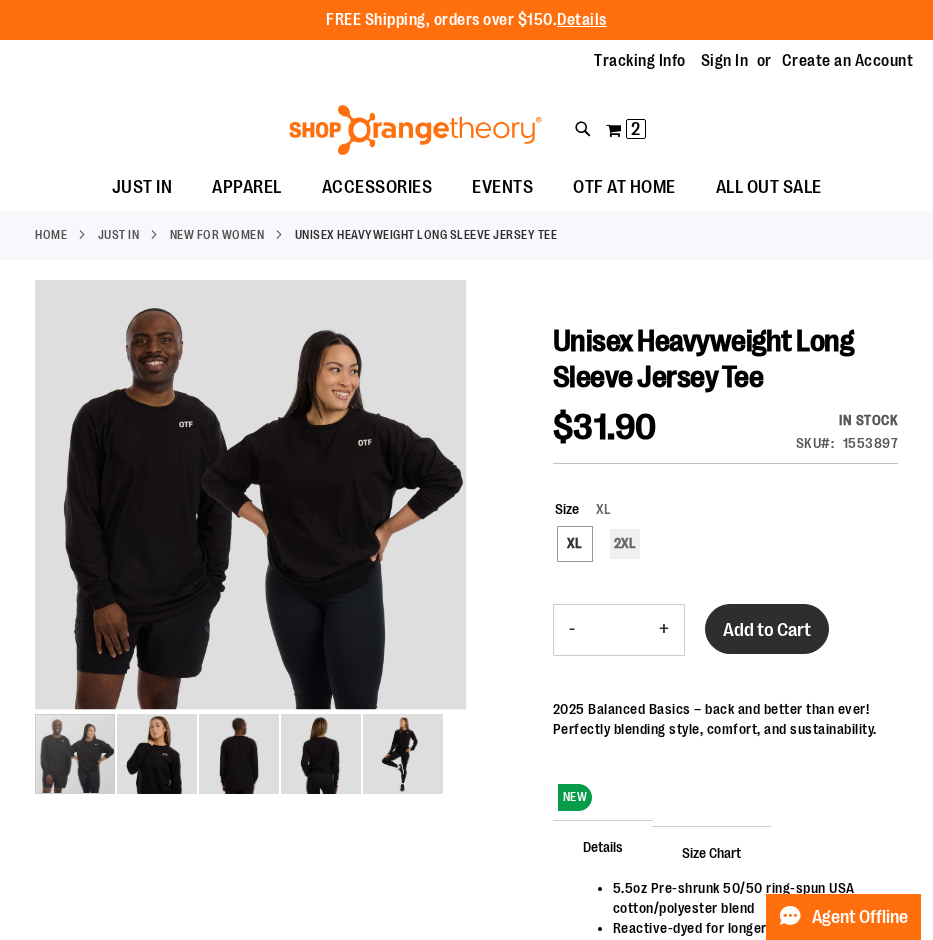 click on "Unisex Heavyweight Long Sleeve Jersey Tee
$31.90
In stock
Only  %1  left
SKU
1553897
Size XL XL 2XL ***
-
Qty
*
+
Add to Cart
NEW" at bounding box center [725, 741] 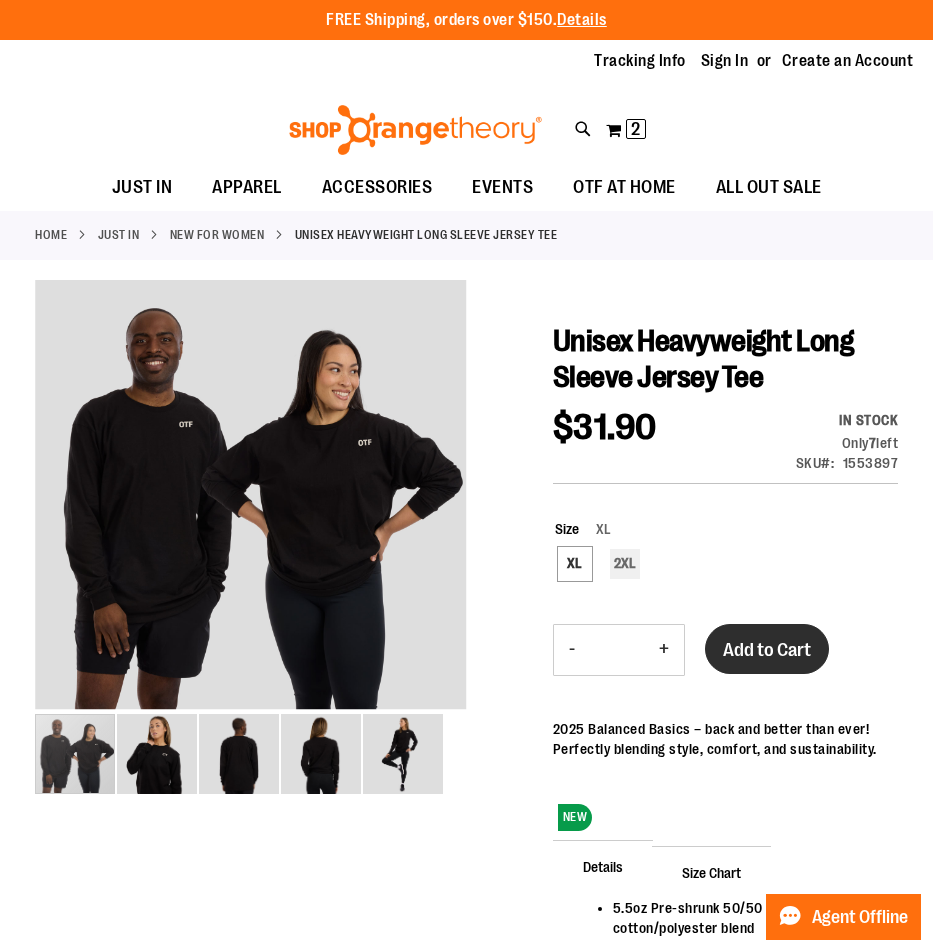 click on "Add to Cart" at bounding box center (767, 650) 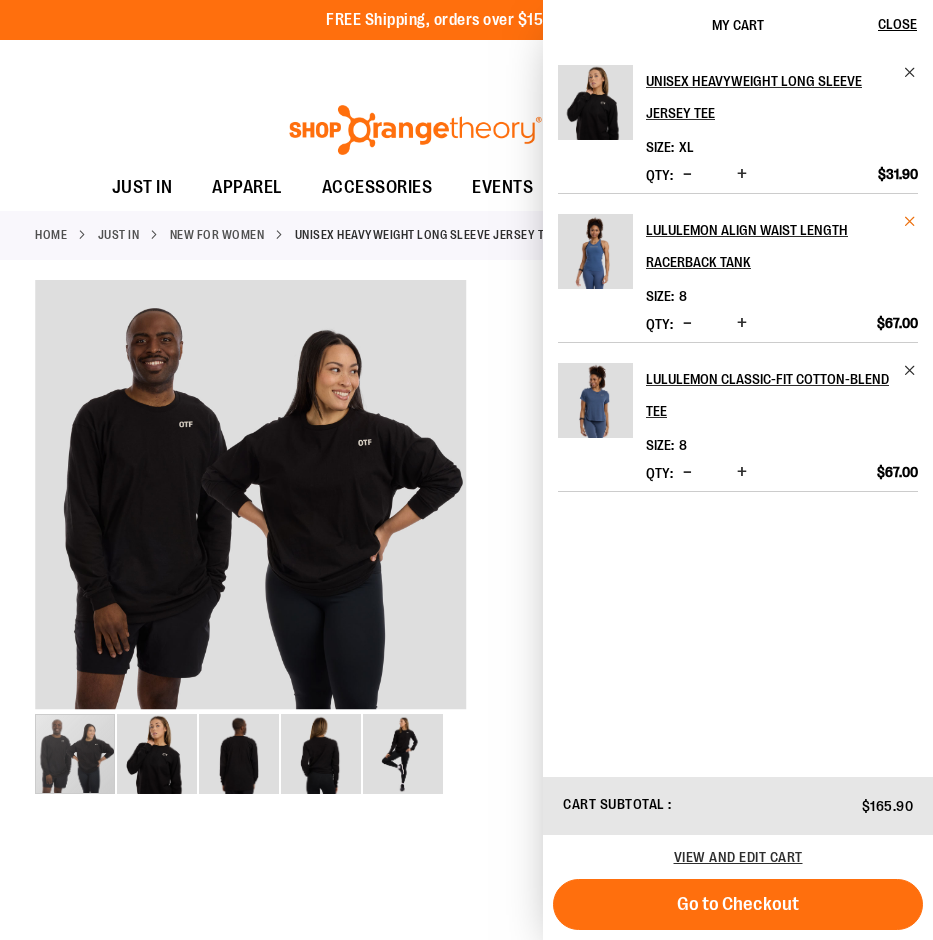 click at bounding box center (910, 221) 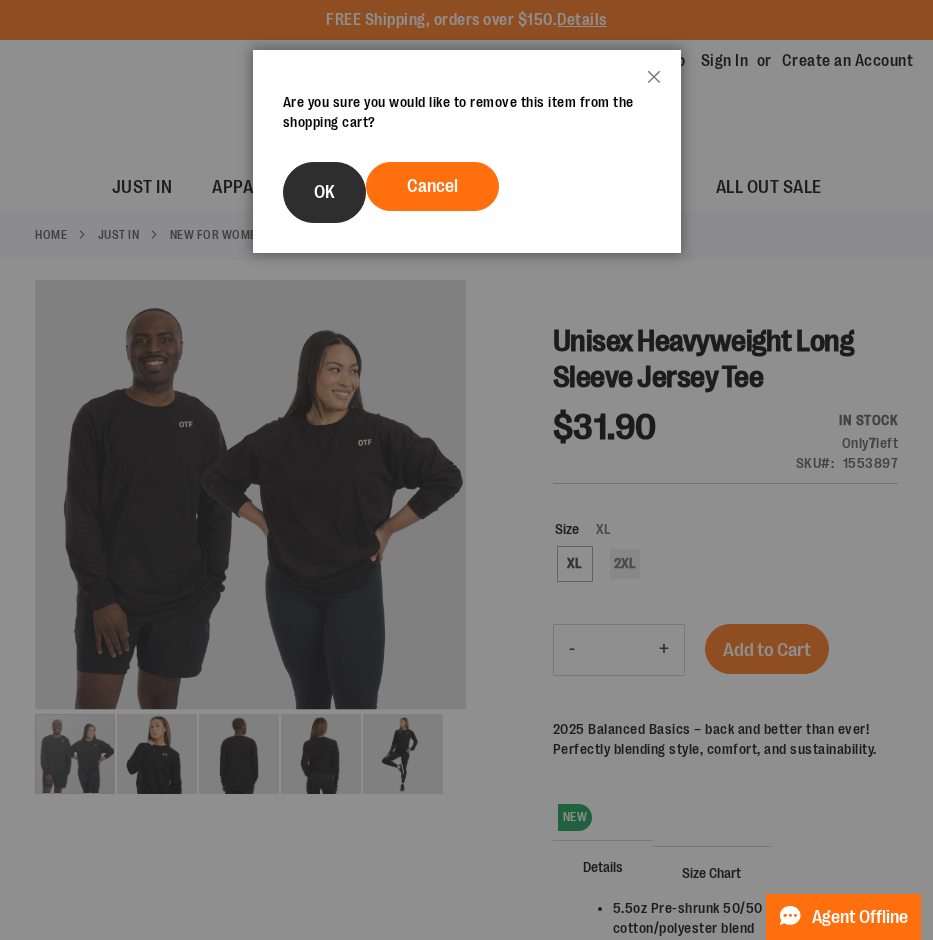 click on "OK" at bounding box center [324, 192] 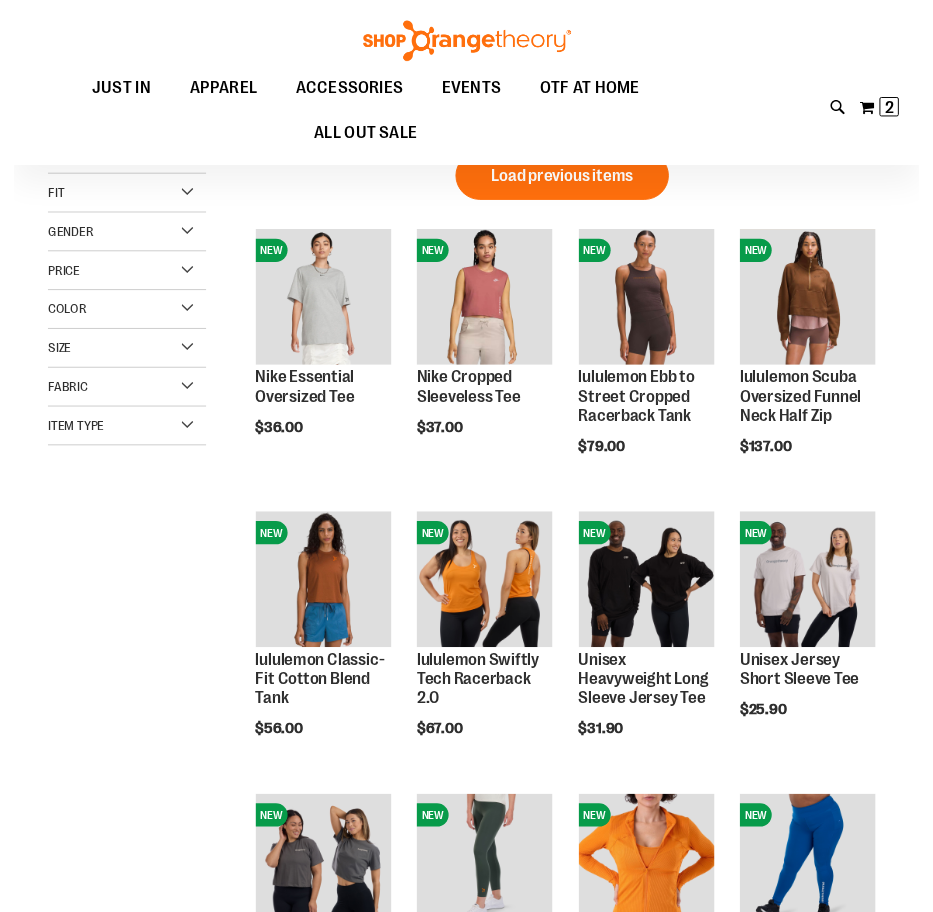 scroll, scrollTop: 0, scrollLeft: 0, axis: both 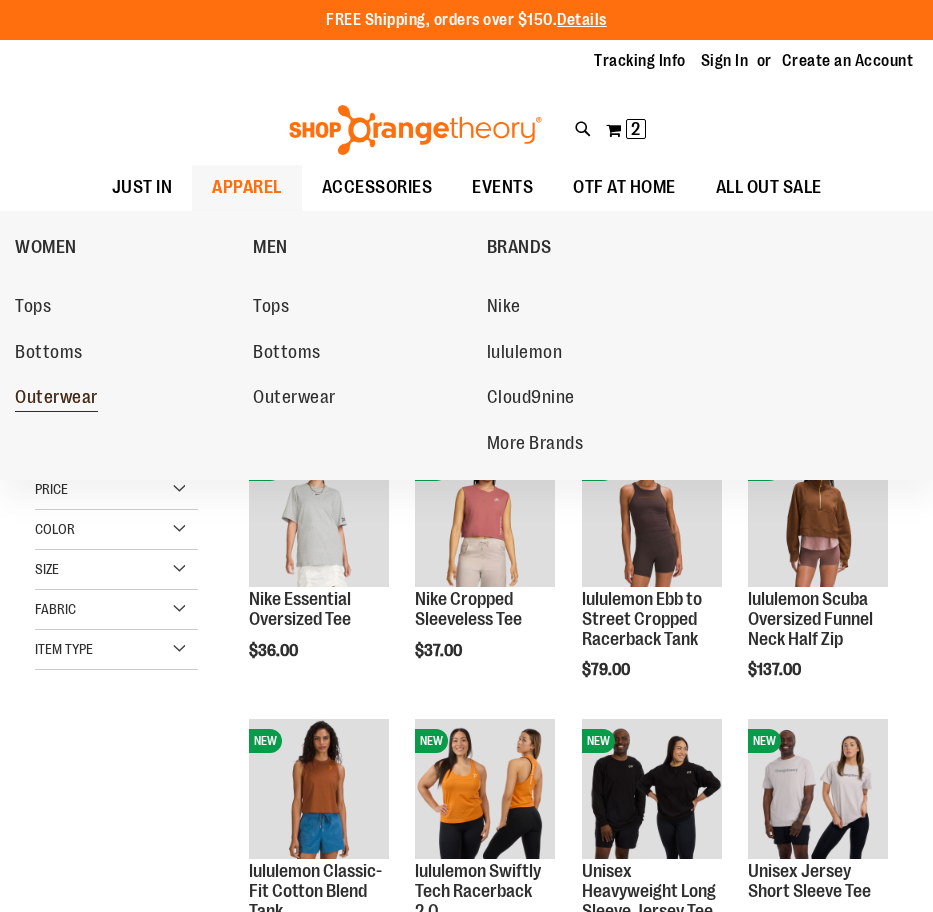 click on "Outerwear" at bounding box center (56, 399) 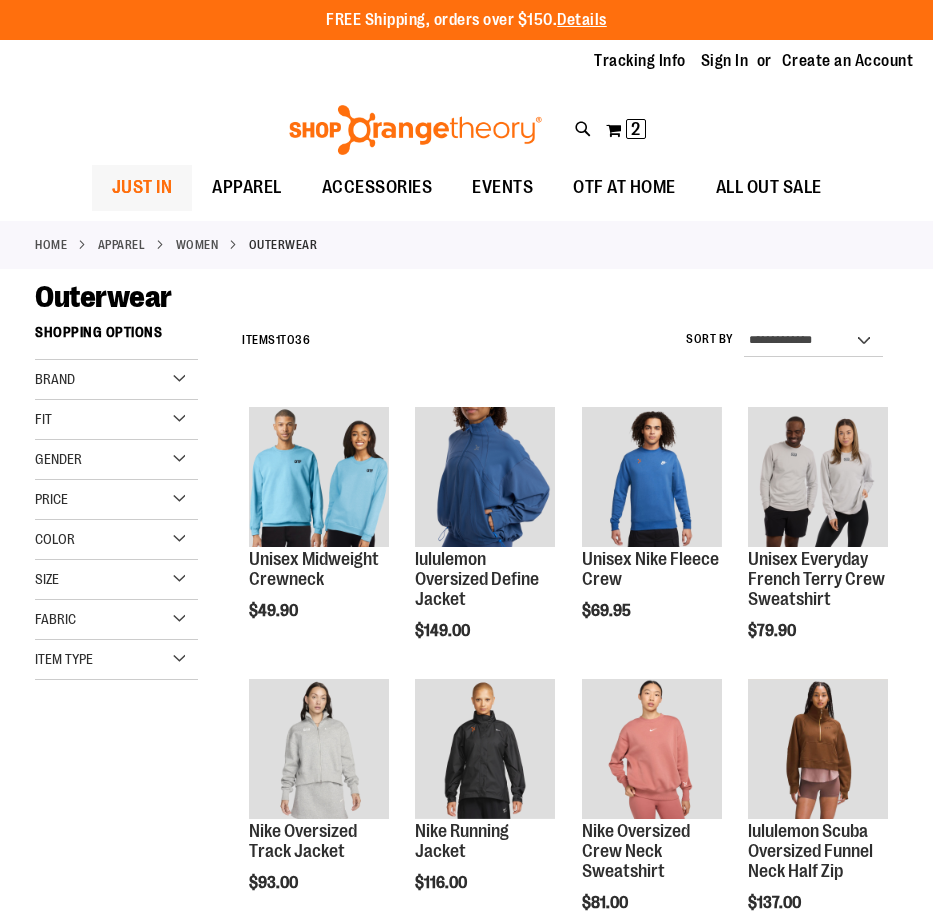 scroll, scrollTop: 0, scrollLeft: 0, axis: both 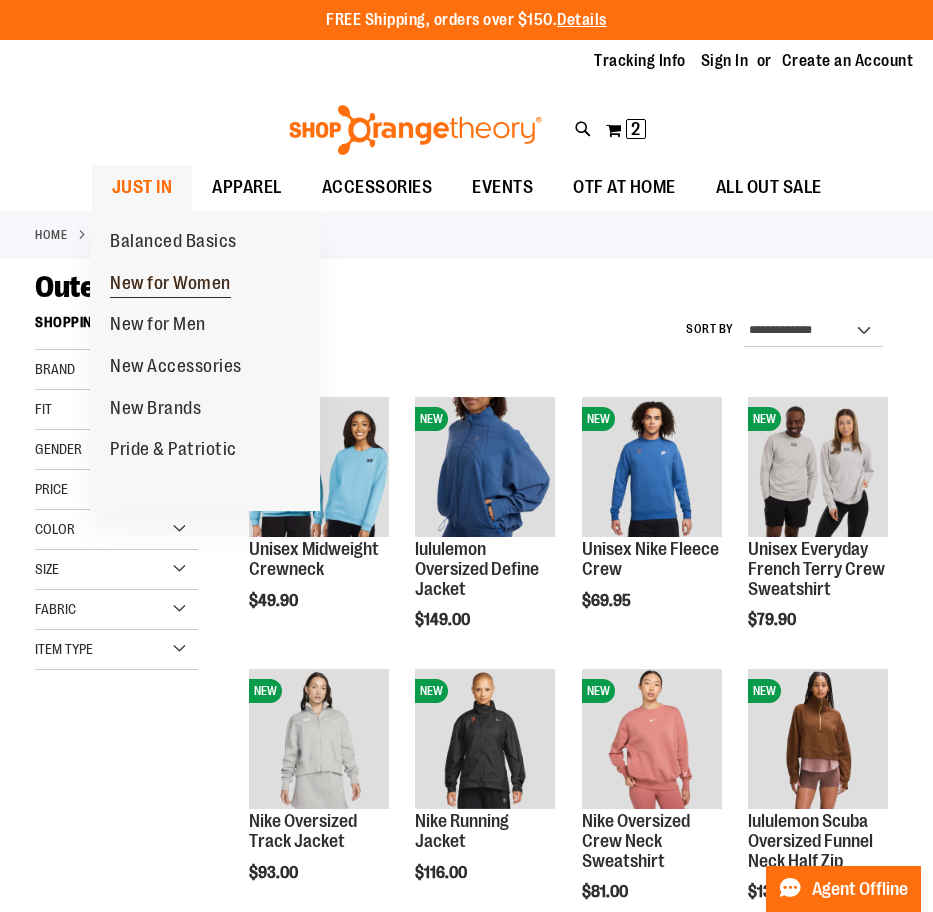 click on "New for Women" at bounding box center [170, 285] 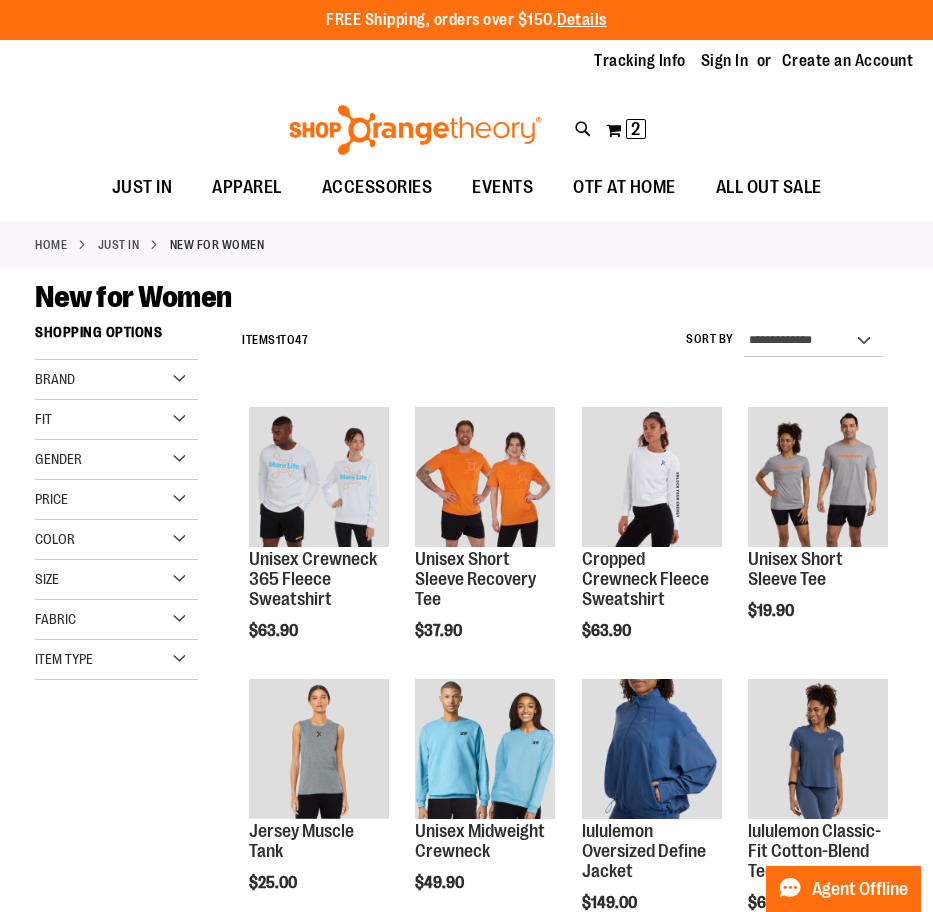 scroll, scrollTop: 0, scrollLeft: 0, axis: both 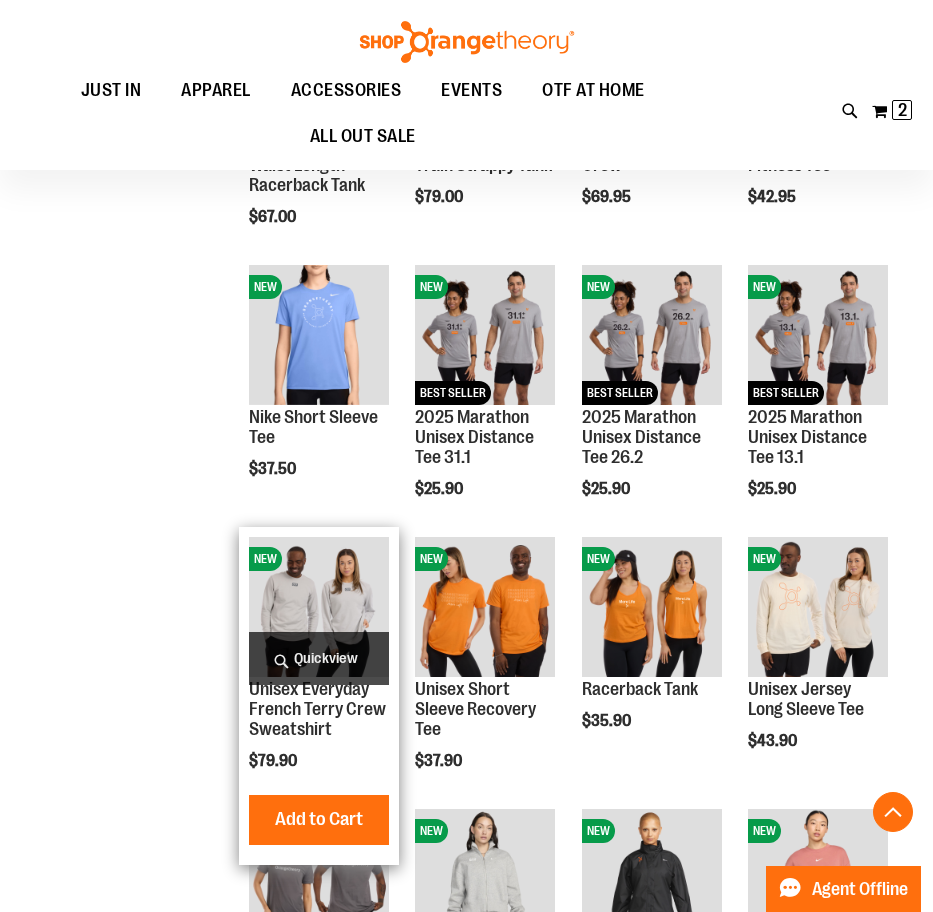 click at bounding box center [319, 607] 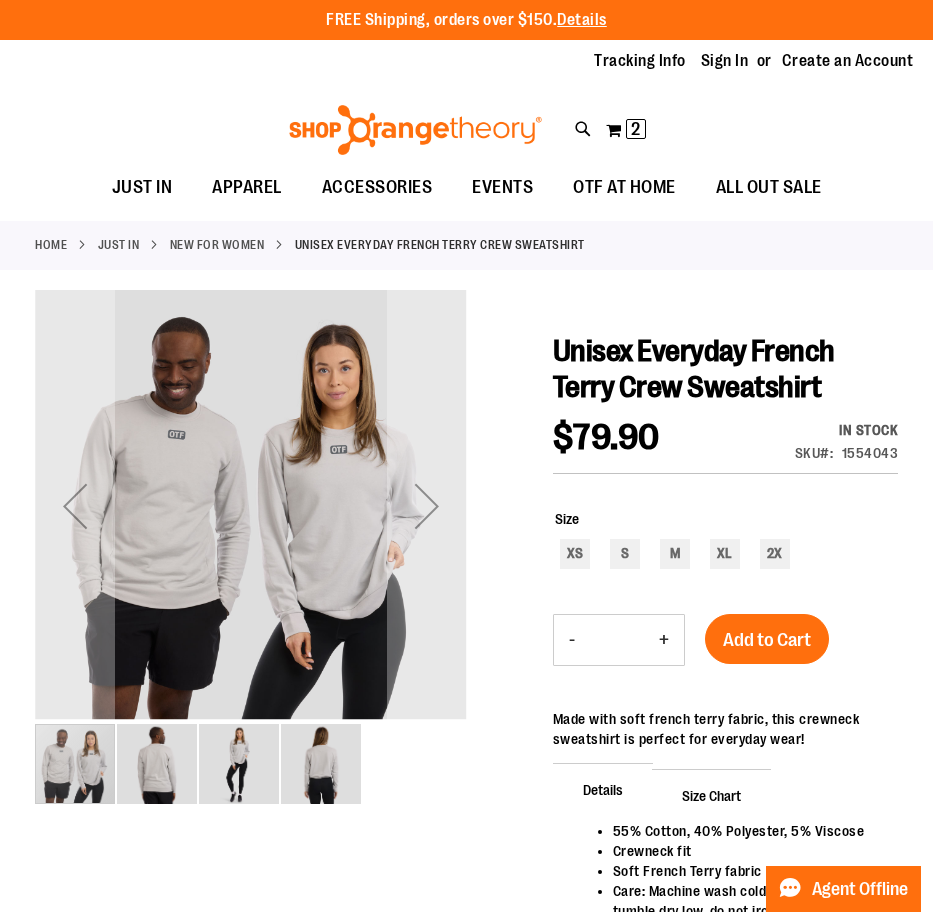 scroll, scrollTop: 0, scrollLeft: 0, axis: both 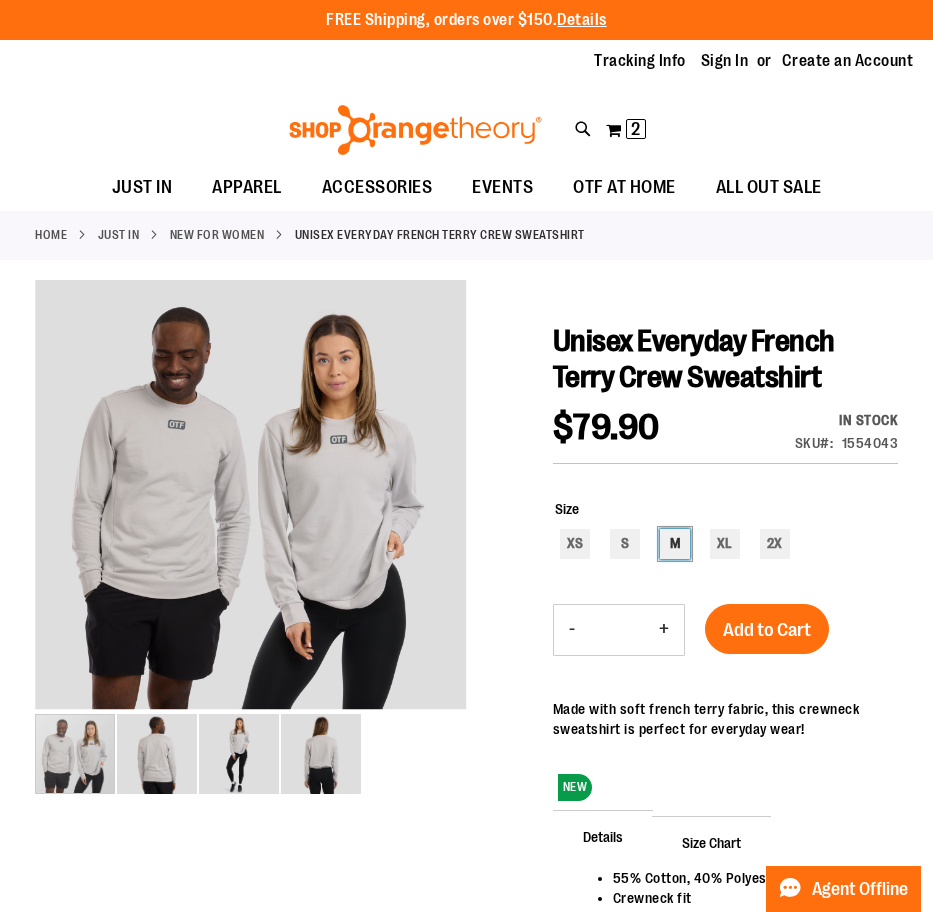 click on "M" at bounding box center (675, 544) 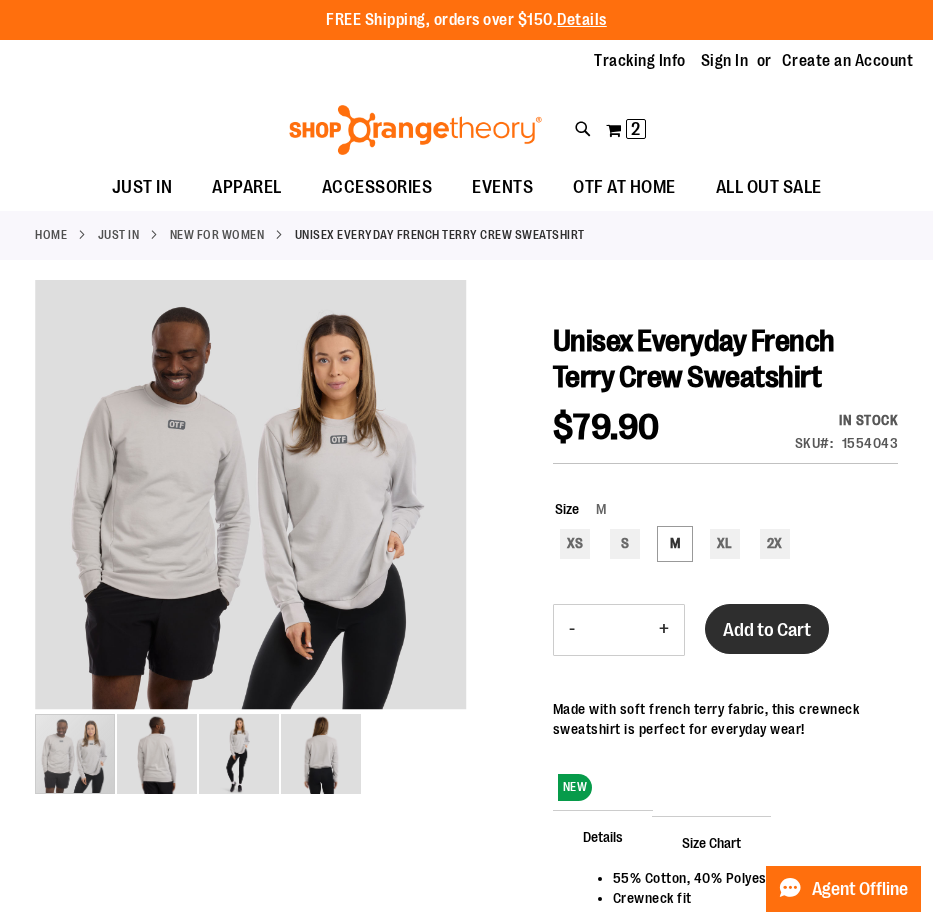 click on "Add to Cart" at bounding box center [767, 630] 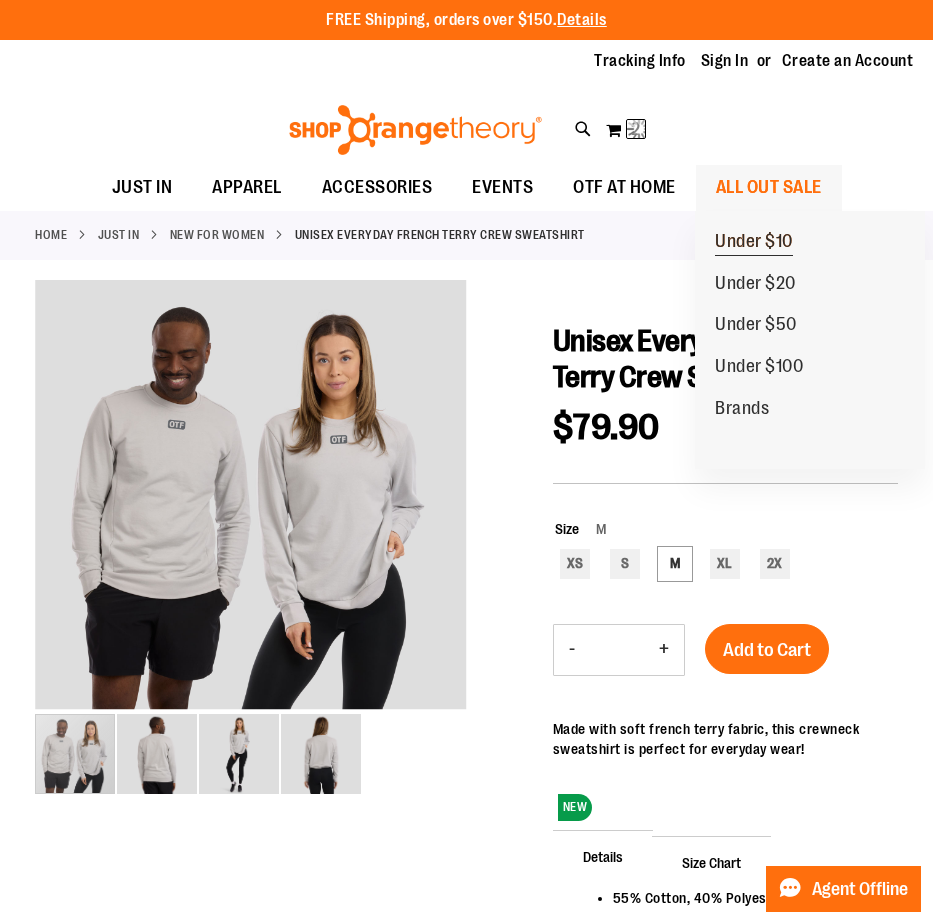 click on "Under $10" at bounding box center [754, 243] 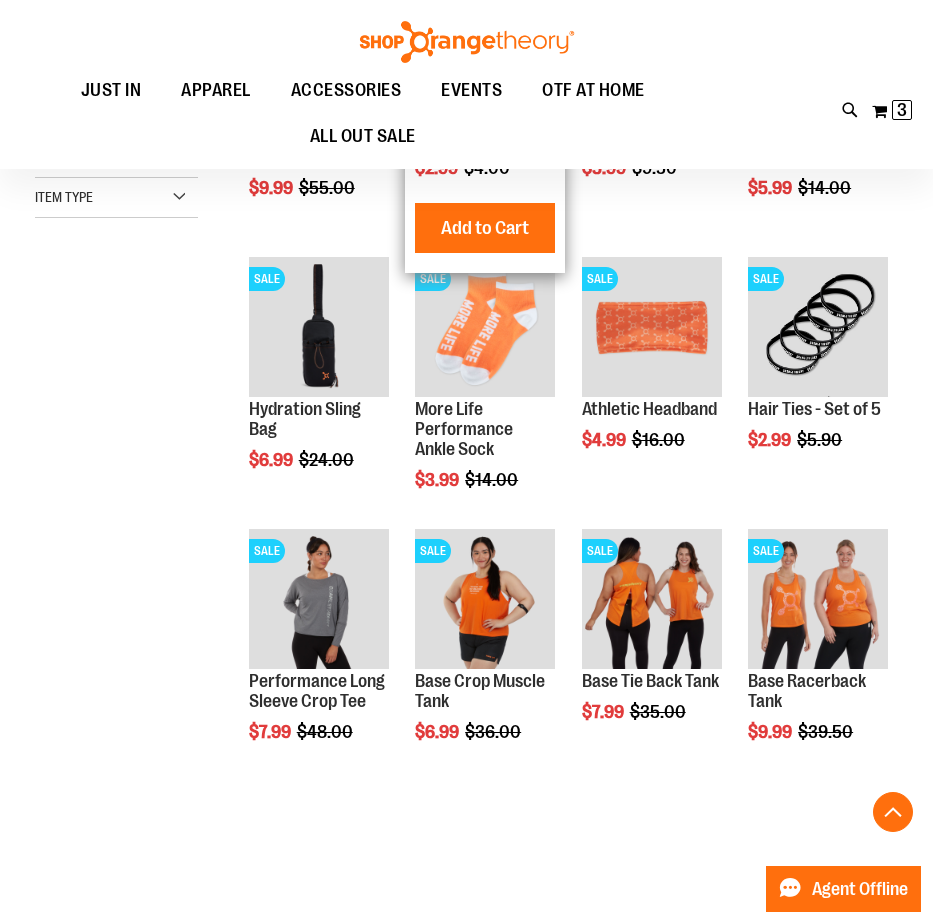 scroll, scrollTop: 413, scrollLeft: 0, axis: vertical 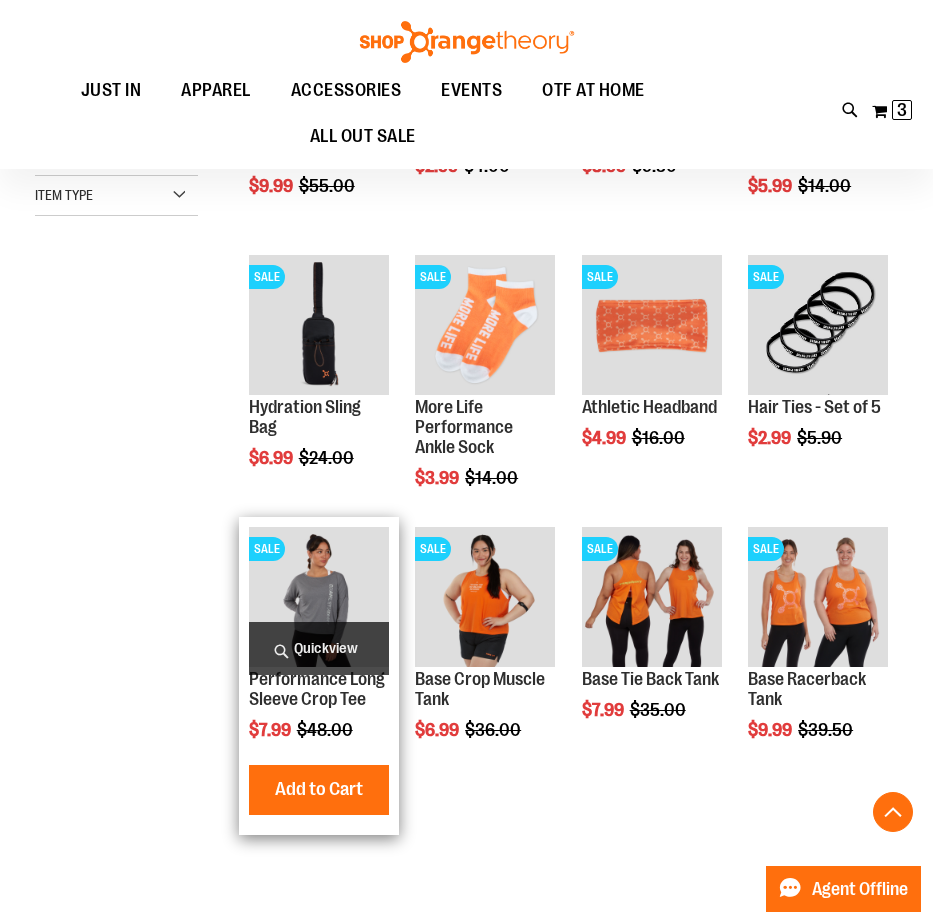 click at bounding box center [319, 597] 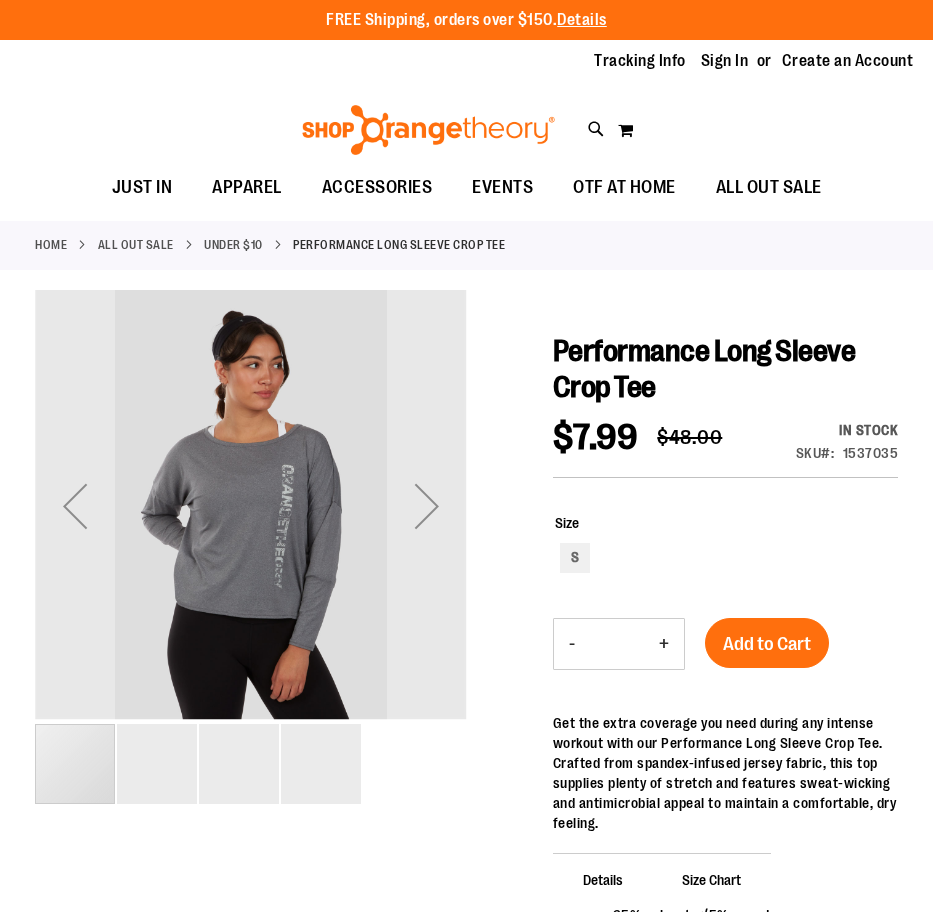 scroll, scrollTop: 0, scrollLeft: 0, axis: both 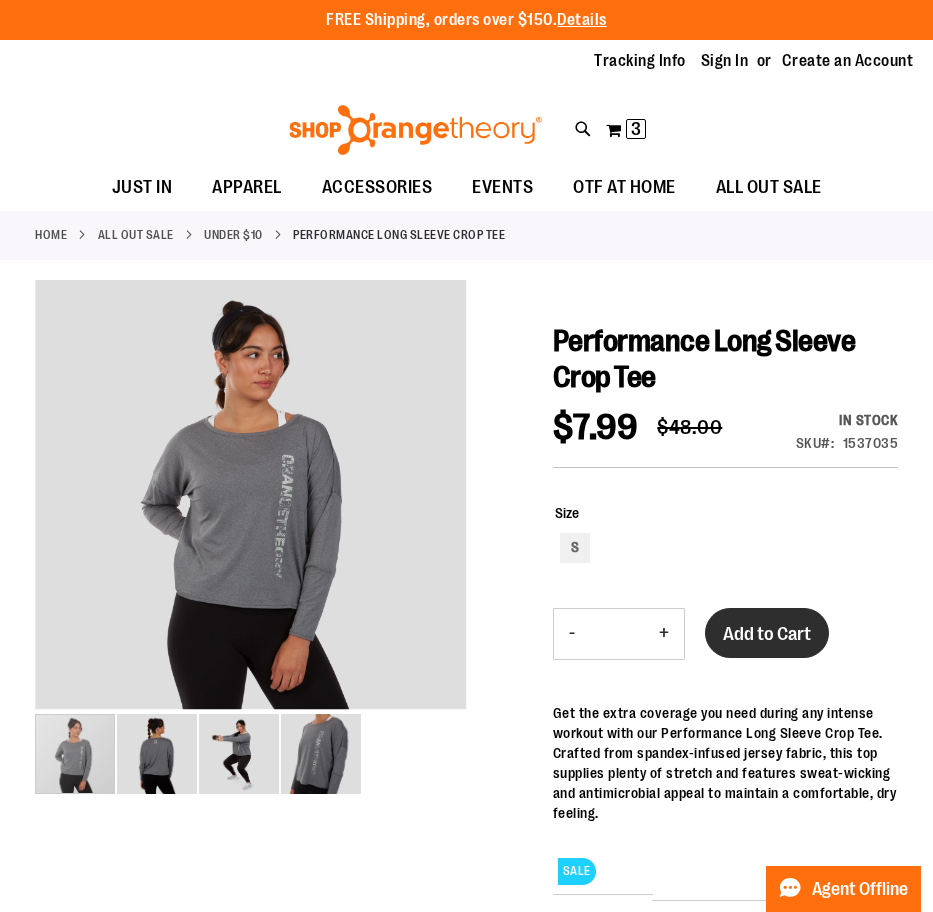 click on "Add to Cart" at bounding box center (767, 634) 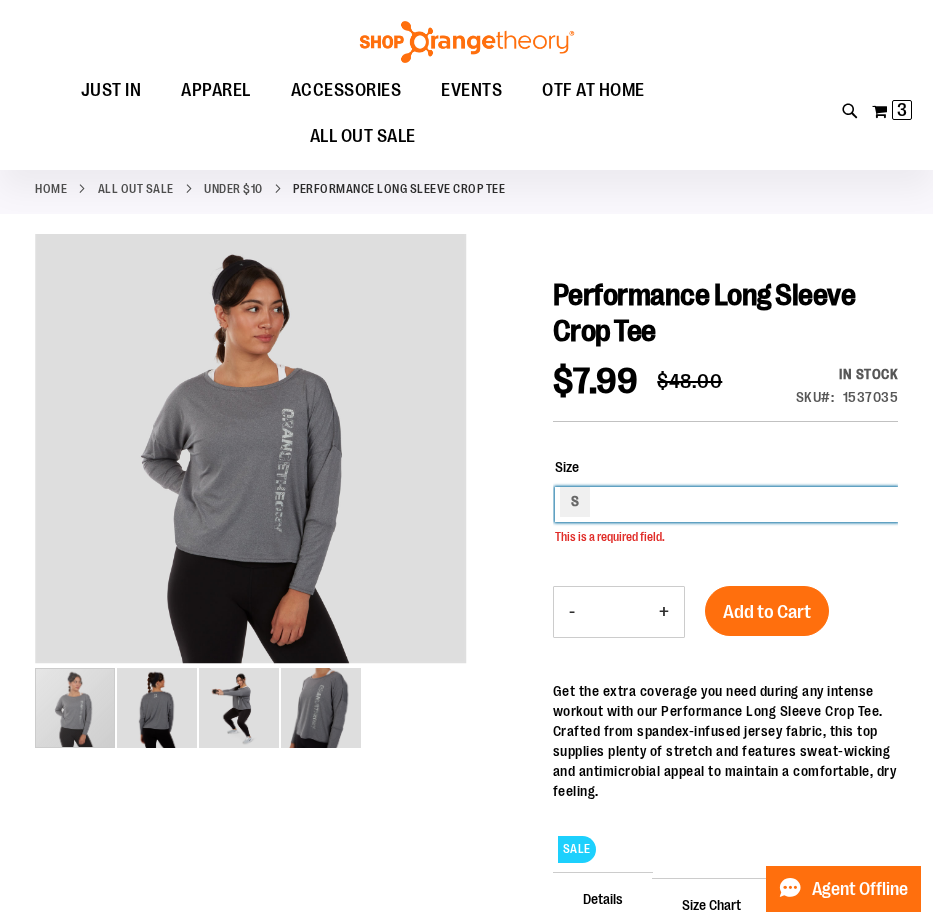 scroll, scrollTop: 46, scrollLeft: 0, axis: vertical 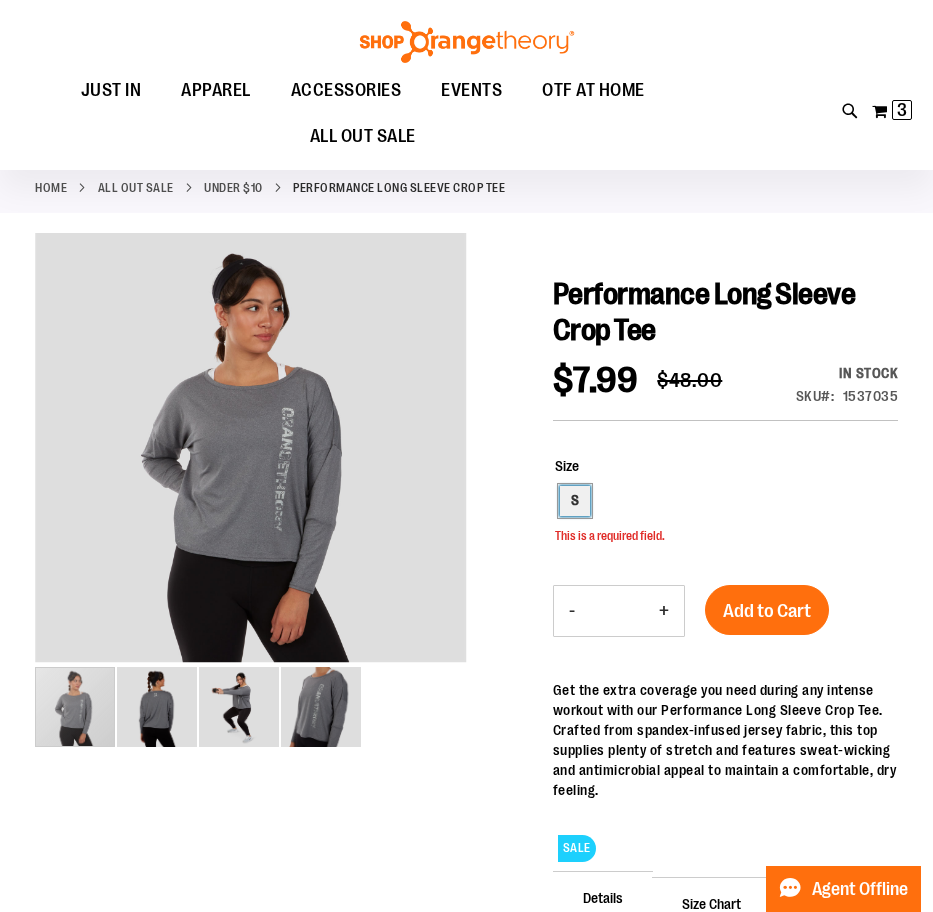 click on "S" at bounding box center [575, 501] 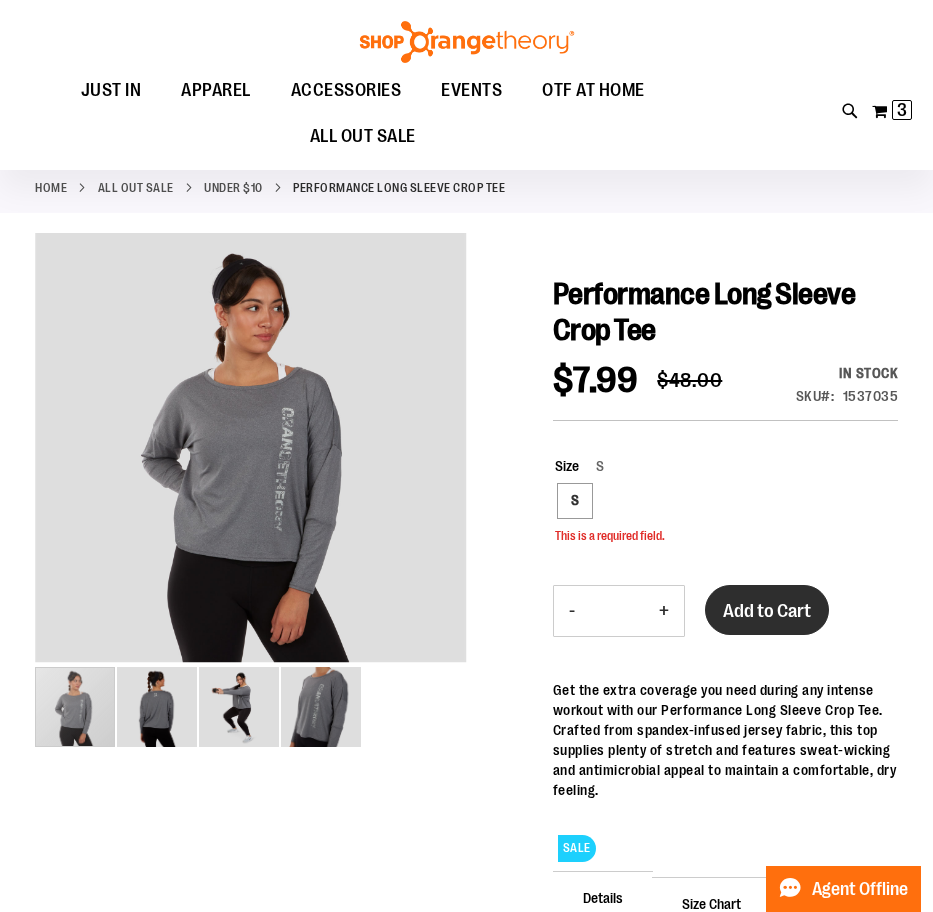click on "Add to Cart" at bounding box center [767, 611] 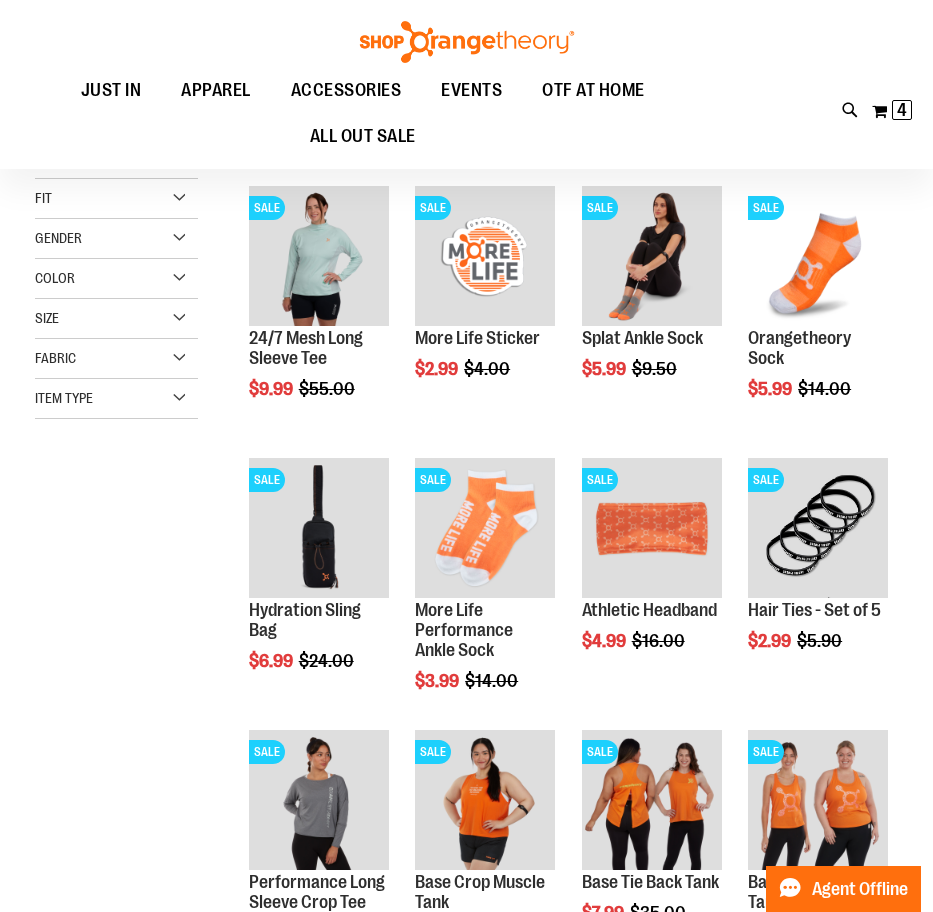 scroll, scrollTop: 0, scrollLeft: 0, axis: both 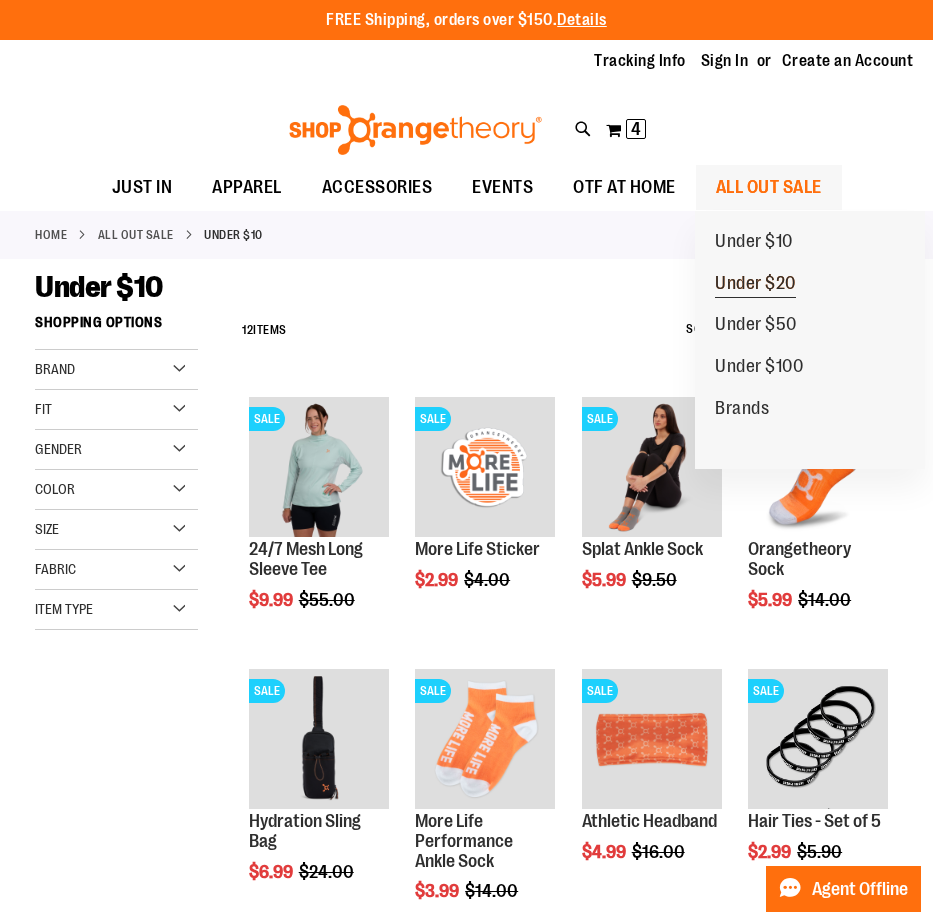 click on "Under $20" at bounding box center [755, 285] 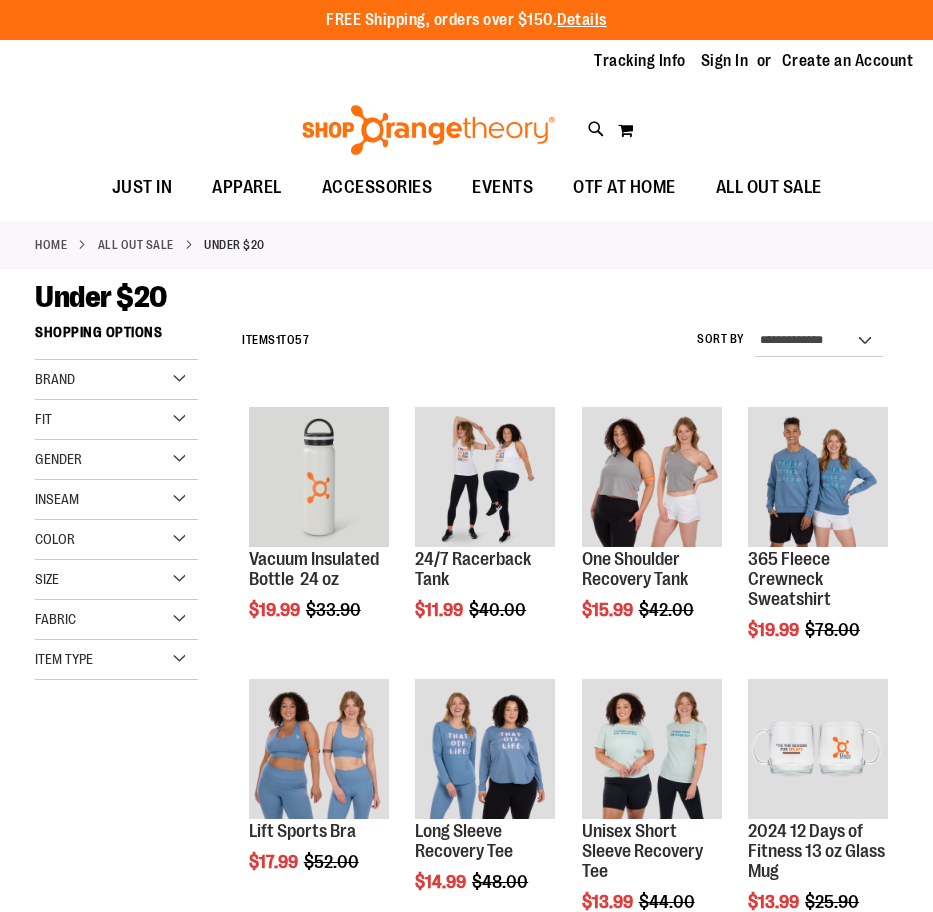 scroll, scrollTop: 0, scrollLeft: 0, axis: both 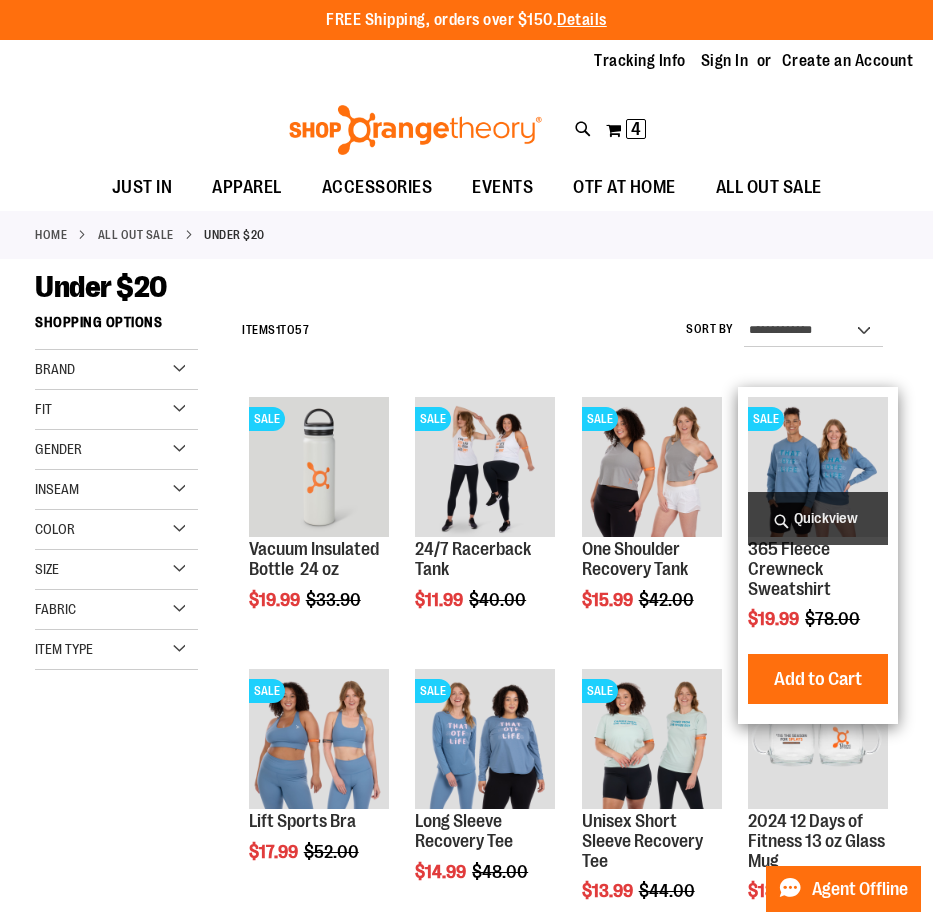 click at bounding box center [818, 467] 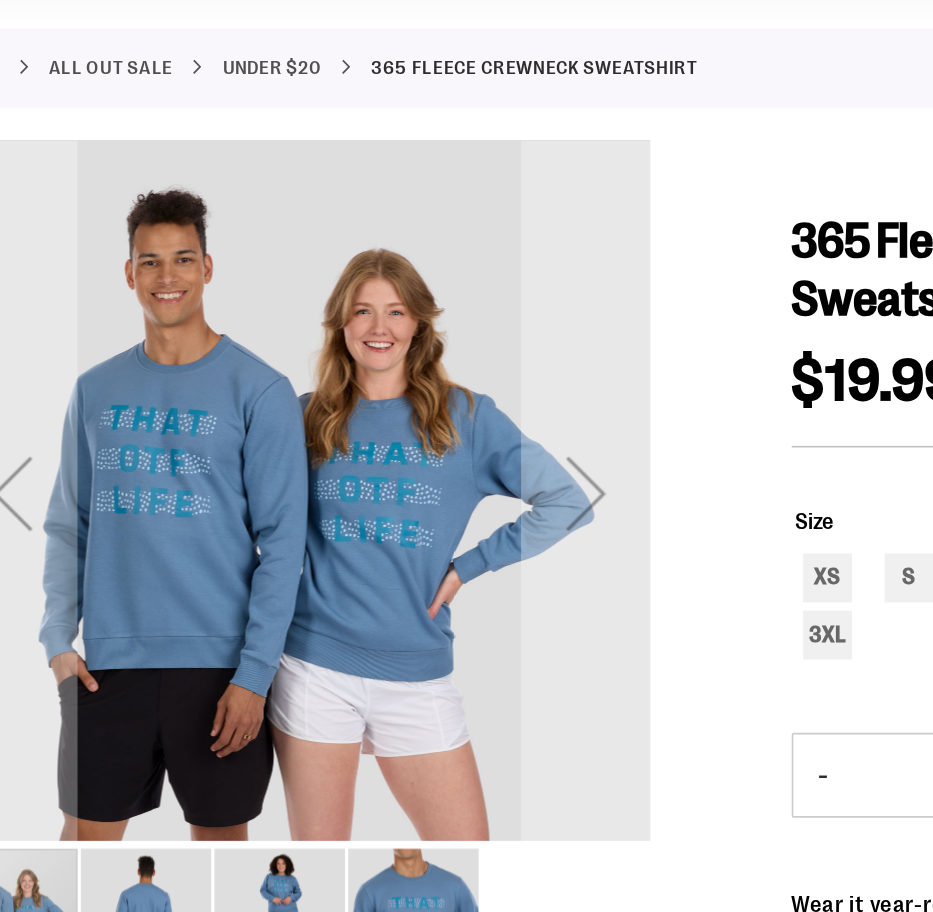scroll, scrollTop: 49, scrollLeft: 0, axis: vertical 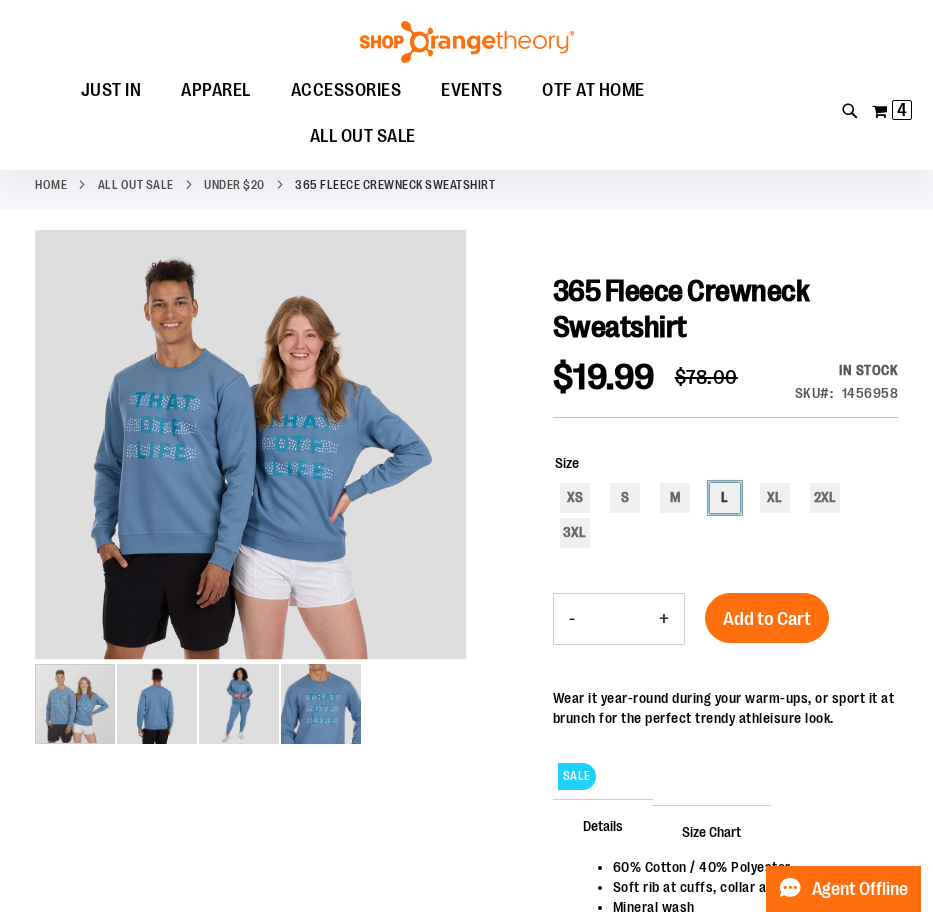 click on "L" at bounding box center (725, 498) 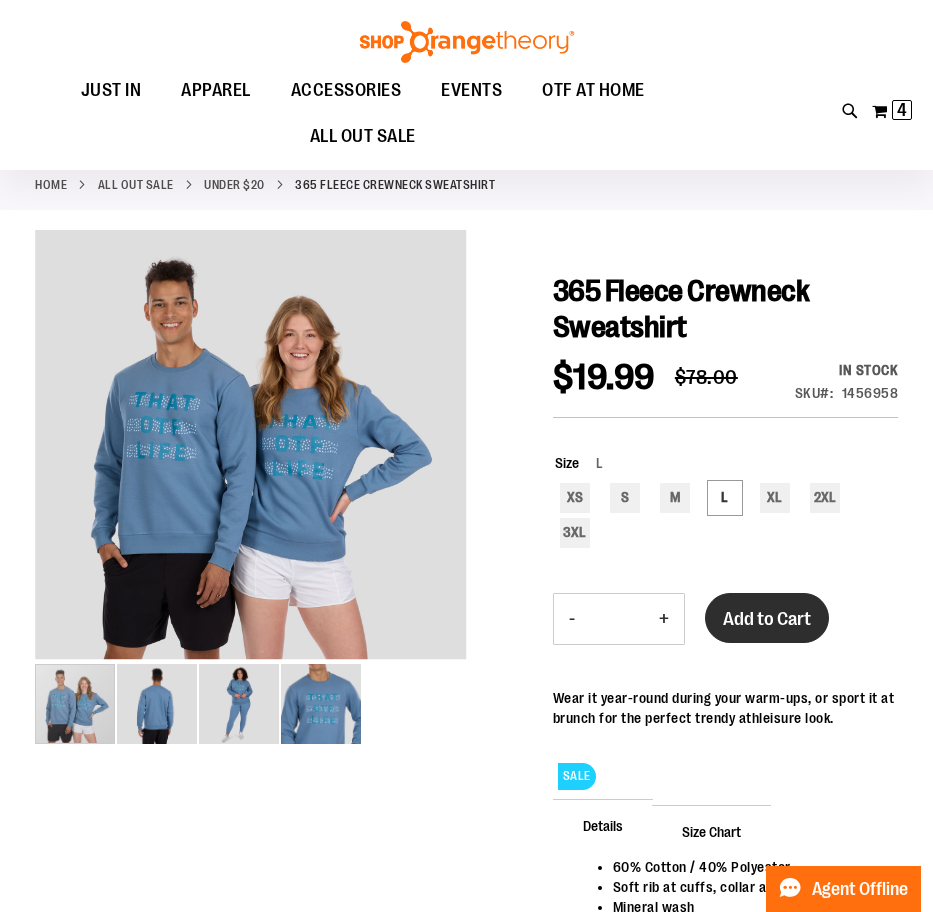 click on "Add to Cart" at bounding box center (767, 619) 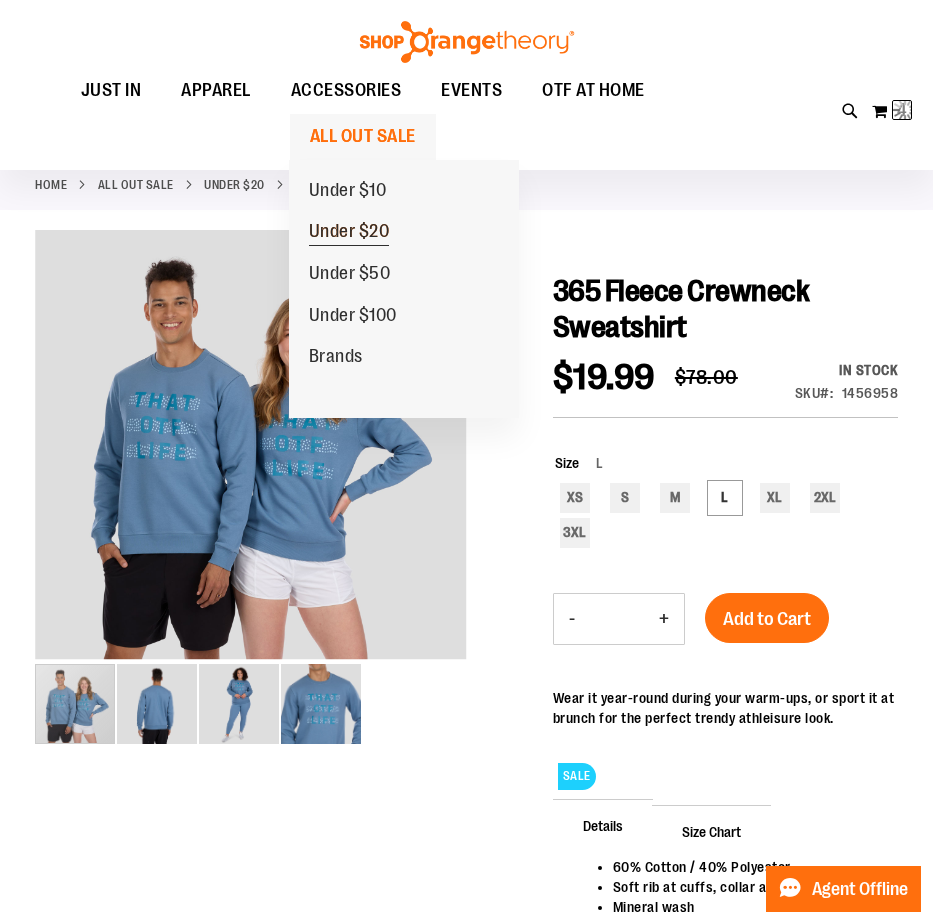 click on "Under $20" at bounding box center [349, 233] 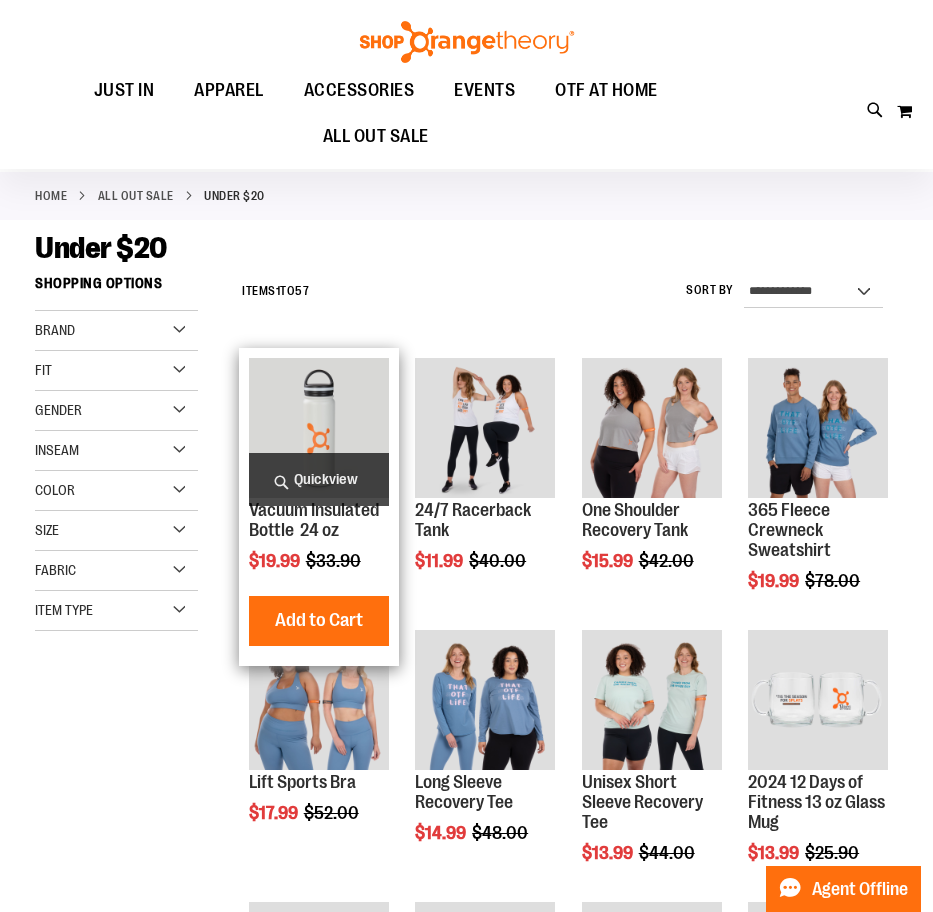 scroll, scrollTop: 41, scrollLeft: 0, axis: vertical 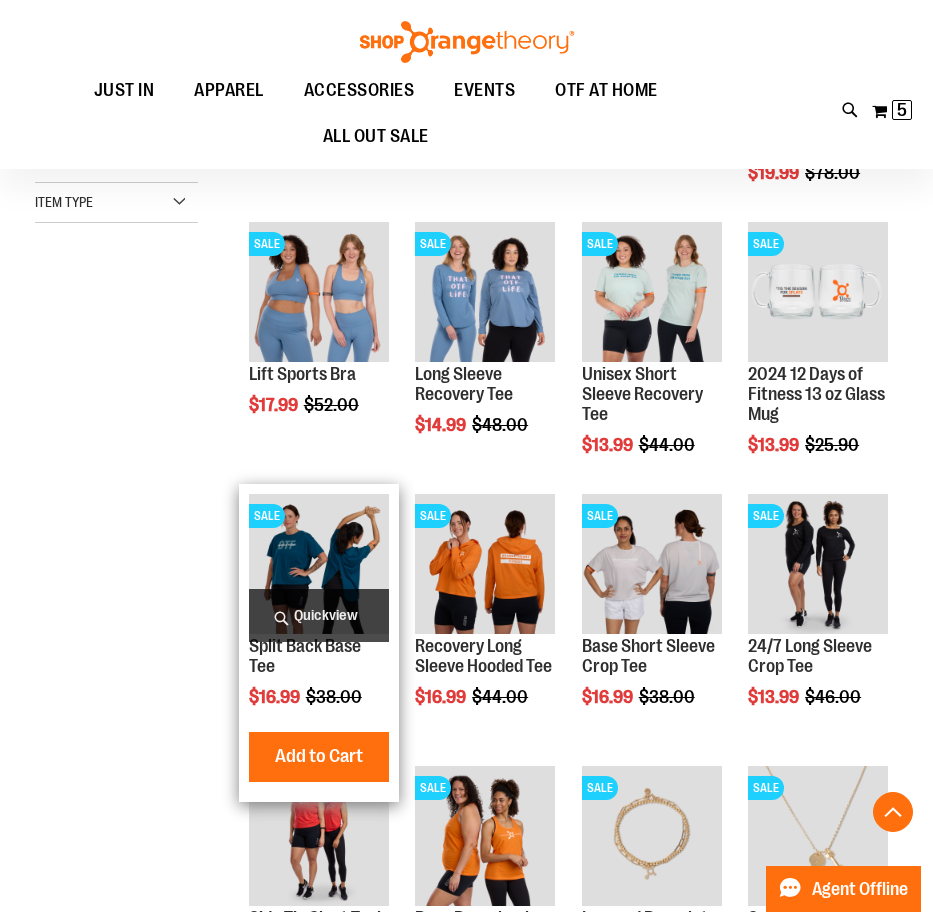 click at bounding box center (319, 564) 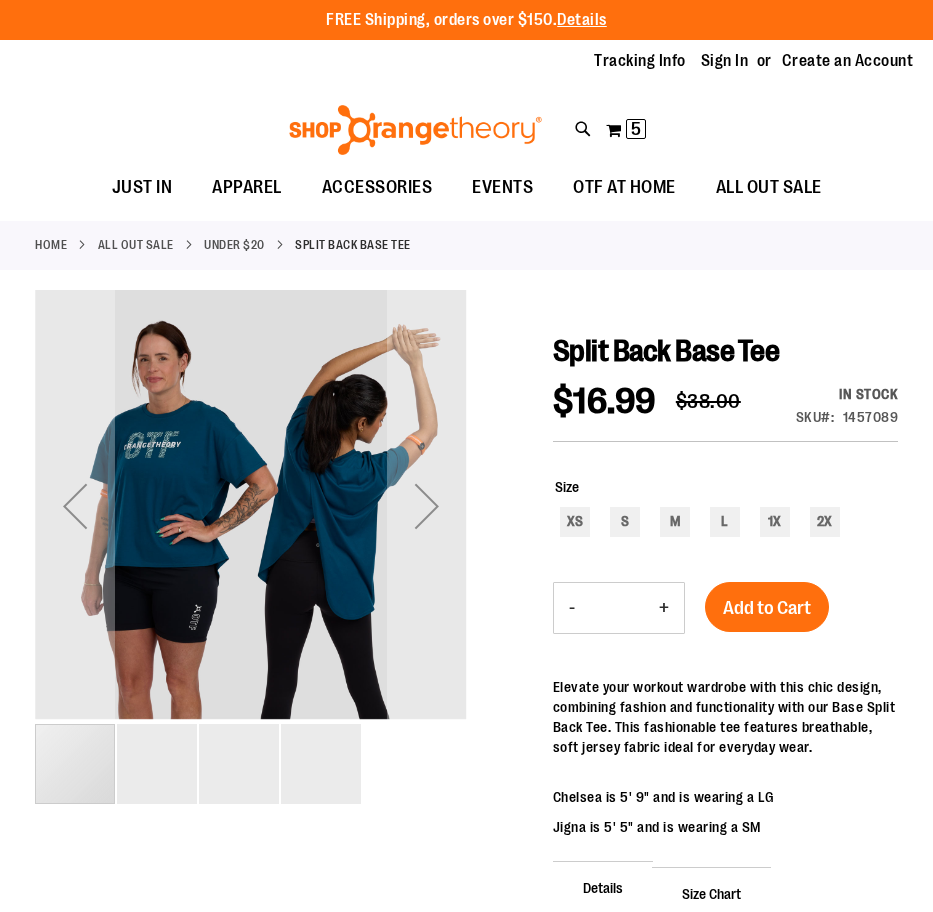 scroll, scrollTop: 0, scrollLeft: 0, axis: both 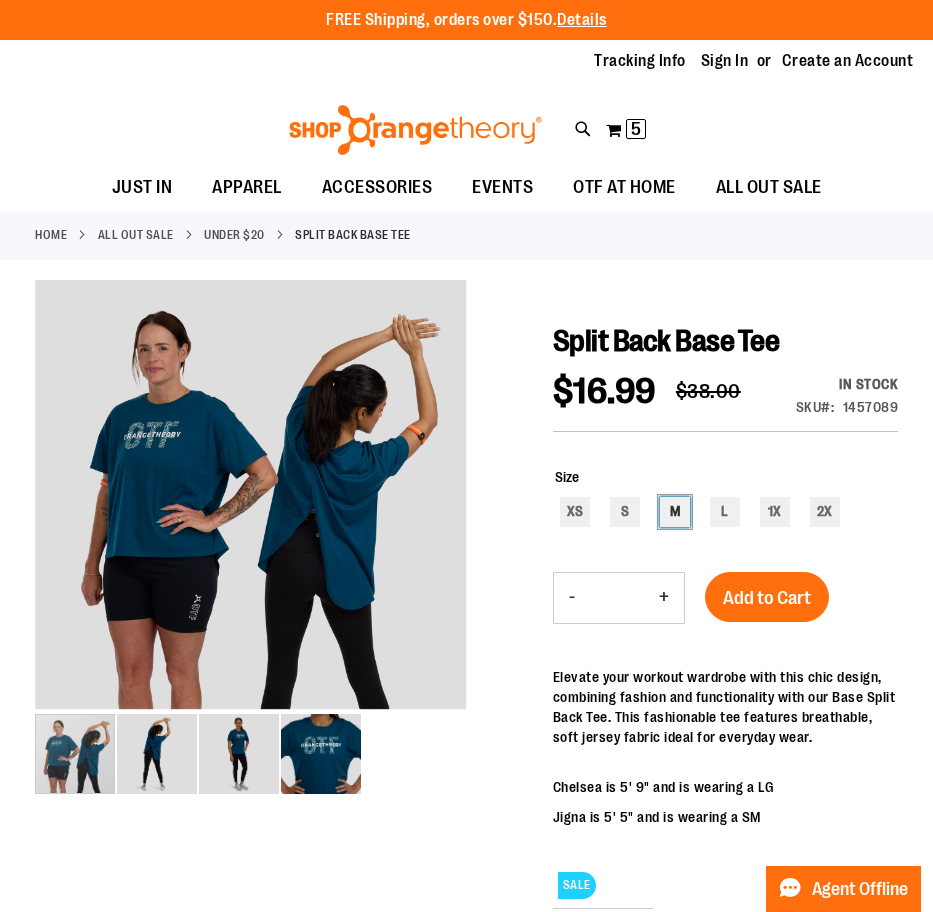 click on "M" at bounding box center [675, 512] 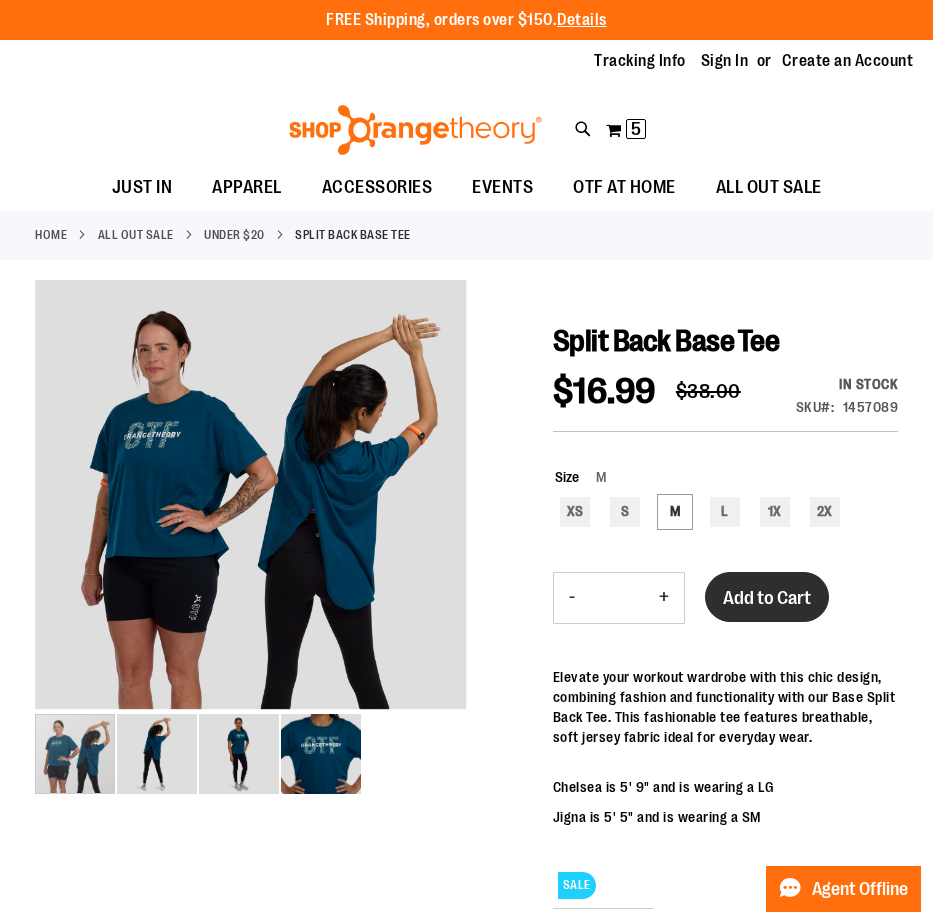 click on "Add to Cart" at bounding box center [767, 597] 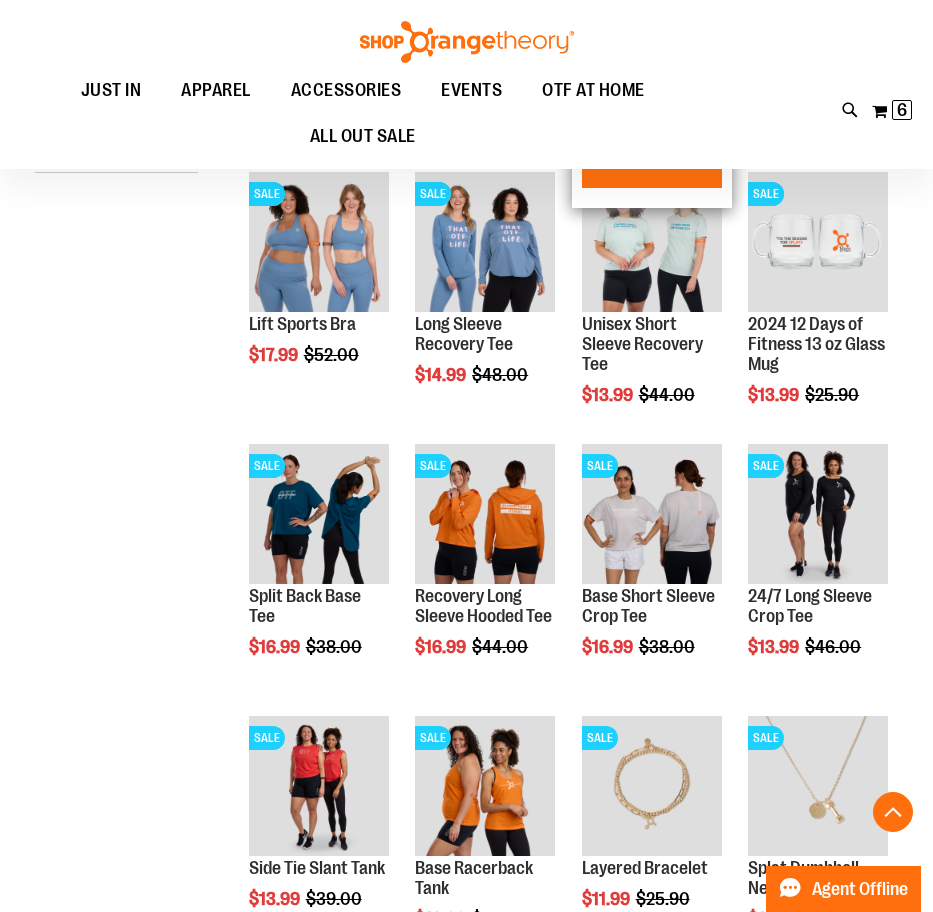 scroll, scrollTop: 420, scrollLeft: 0, axis: vertical 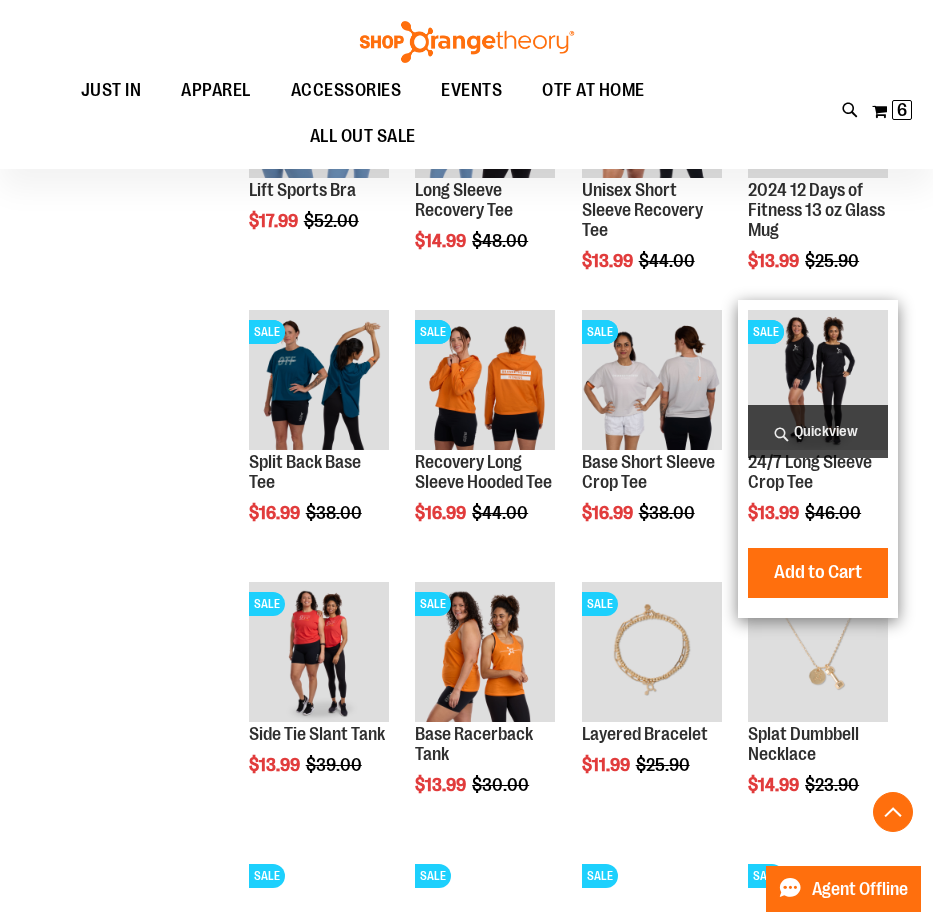 click at bounding box center [818, 380] 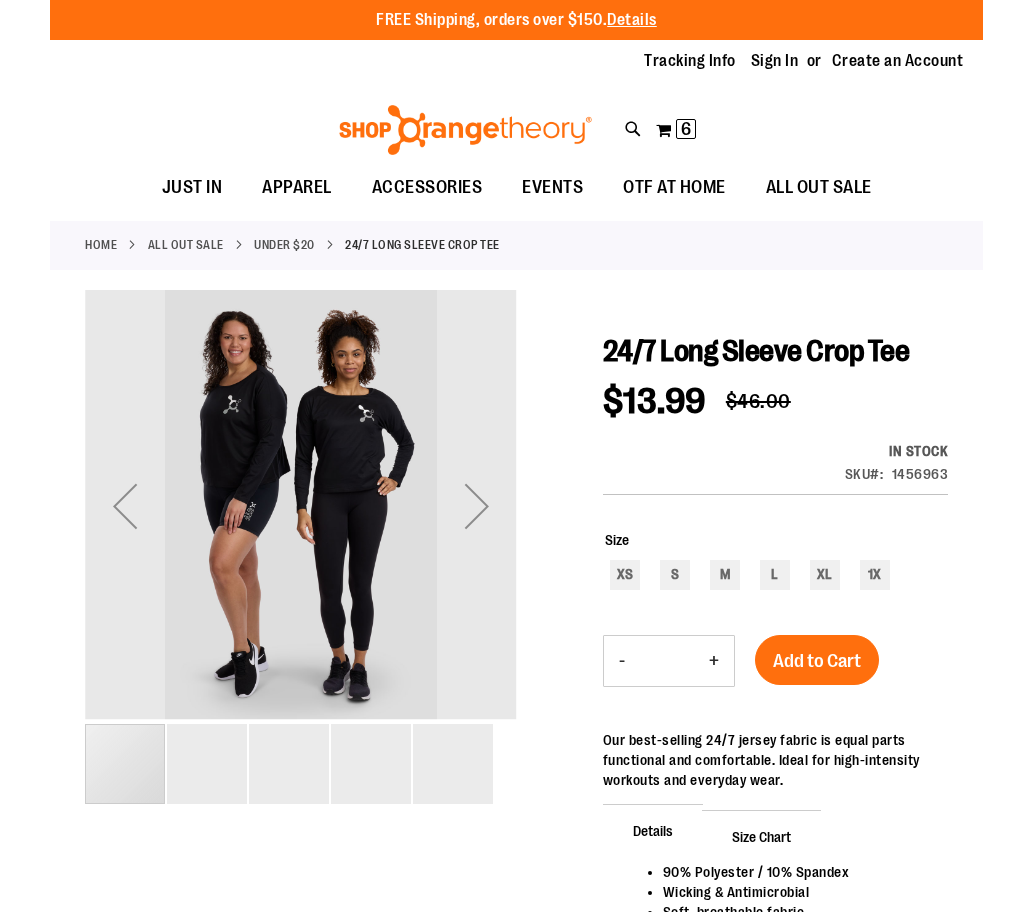 scroll, scrollTop: 0, scrollLeft: 0, axis: both 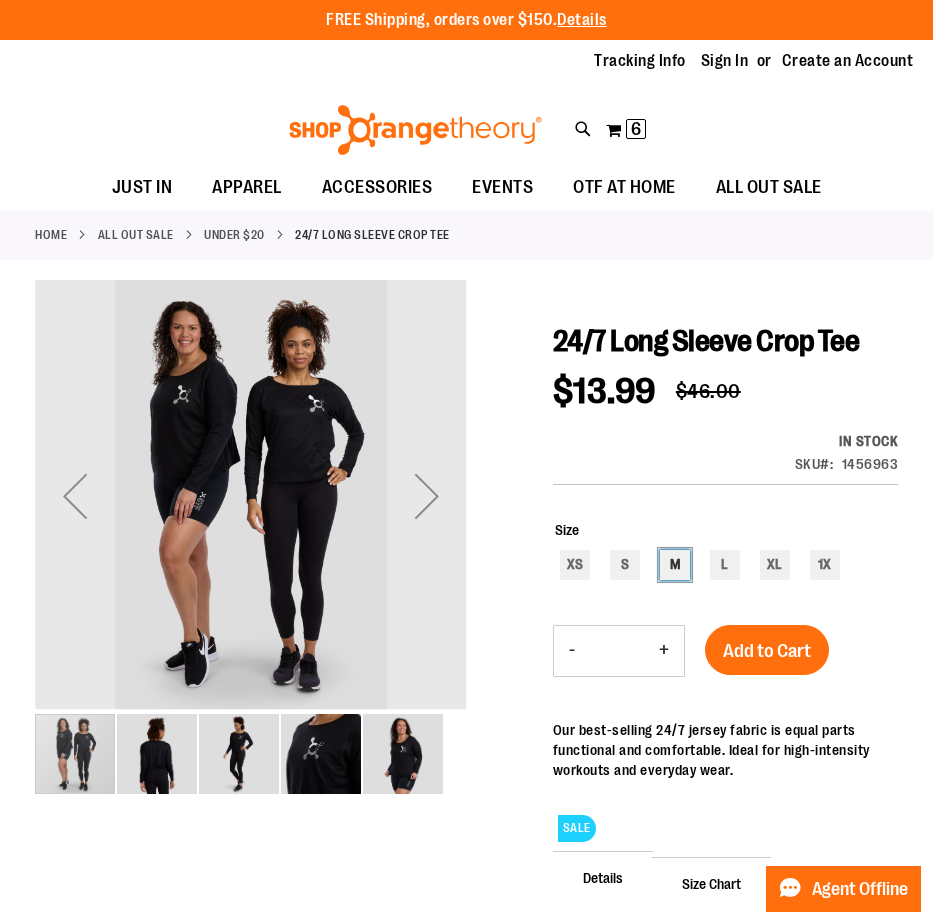 click on "M" at bounding box center (675, 565) 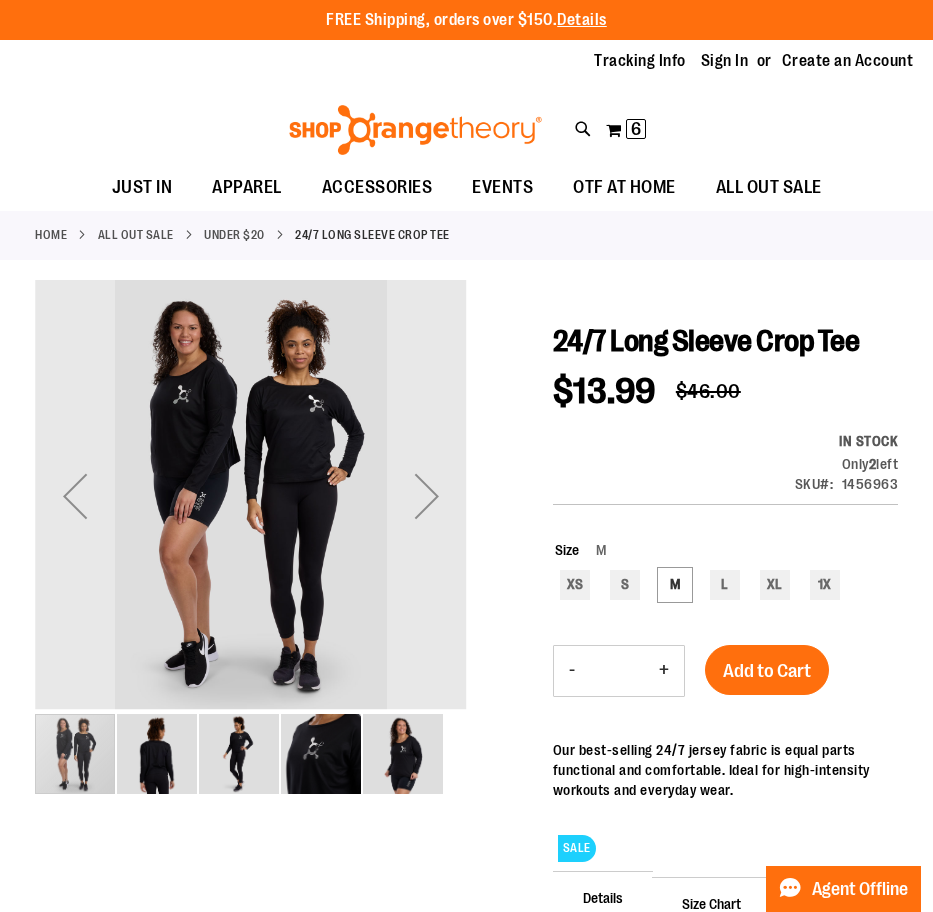 click on "24/7 Long Sleeve Crop Tee
$13.99
Regular Price
$46.00
In stock
Only  2  left
SKU
1456963
Size M XS S M L XL 1X ***
-
Qty
*
+
Add to Cart
SALE" at bounding box center [725, 736] 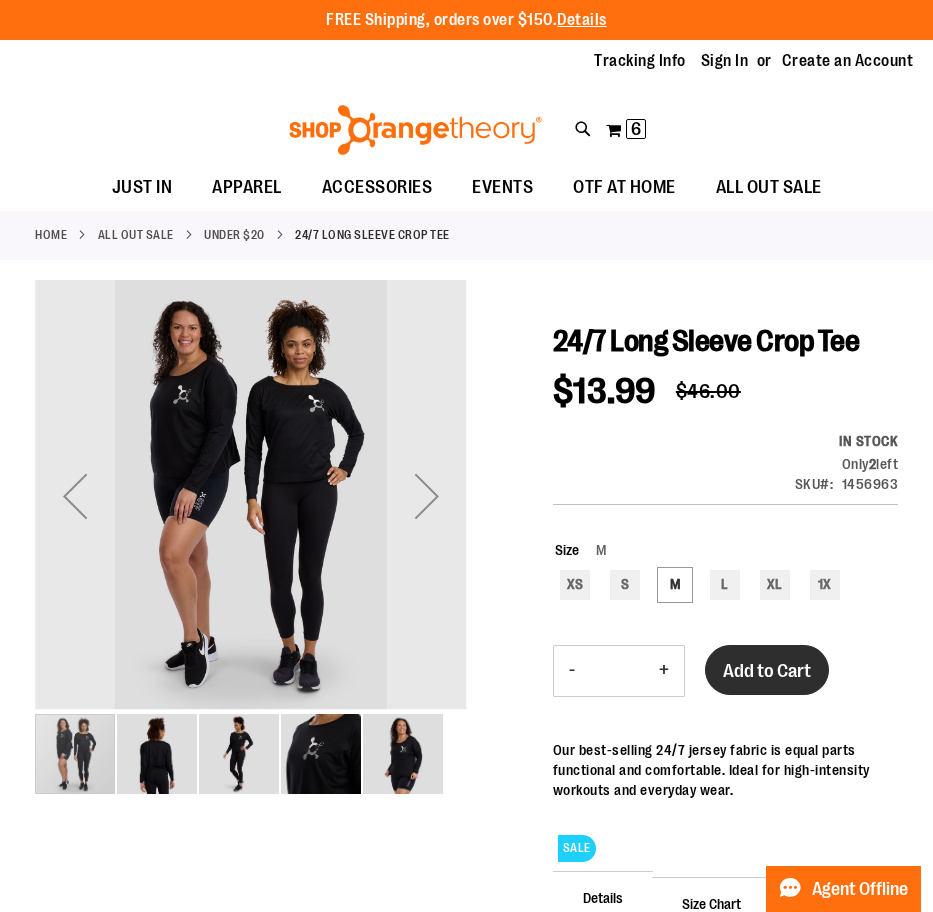 click on "Add to Cart" at bounding box center (767, 671) 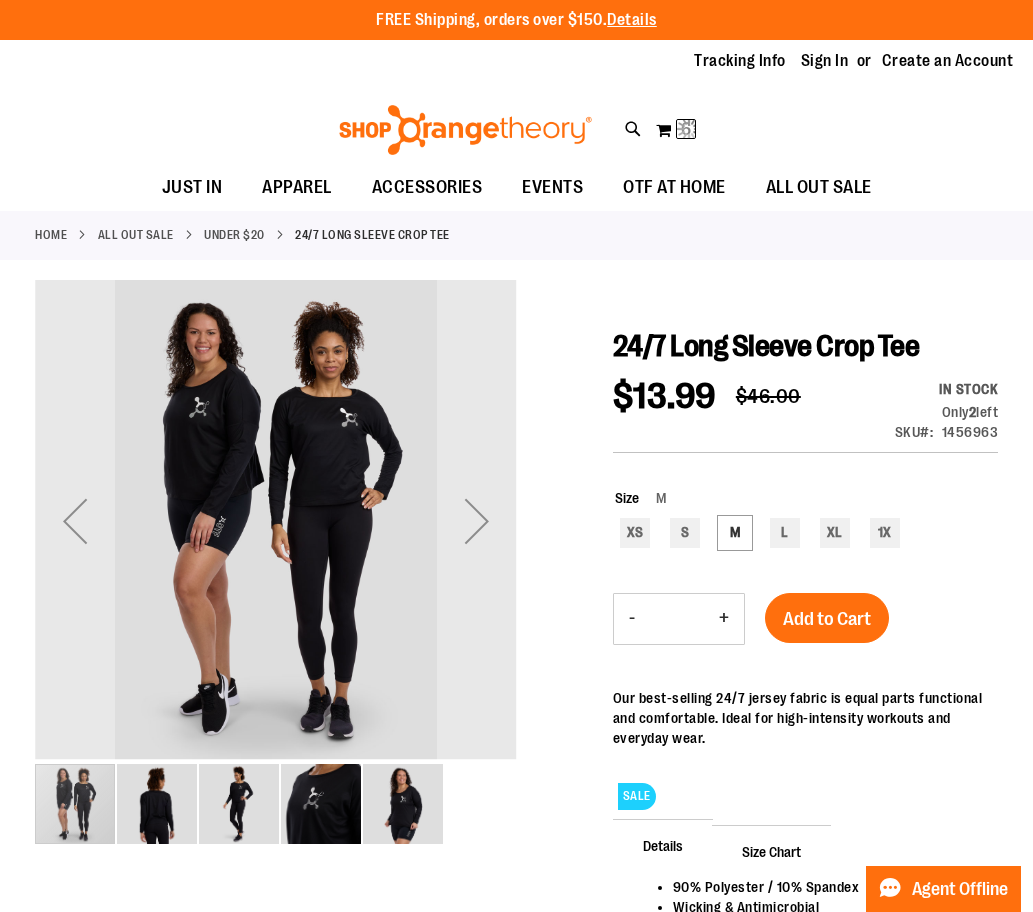 scroll, scrollTop: 0, scrollLeft: 4, axis: horizontal 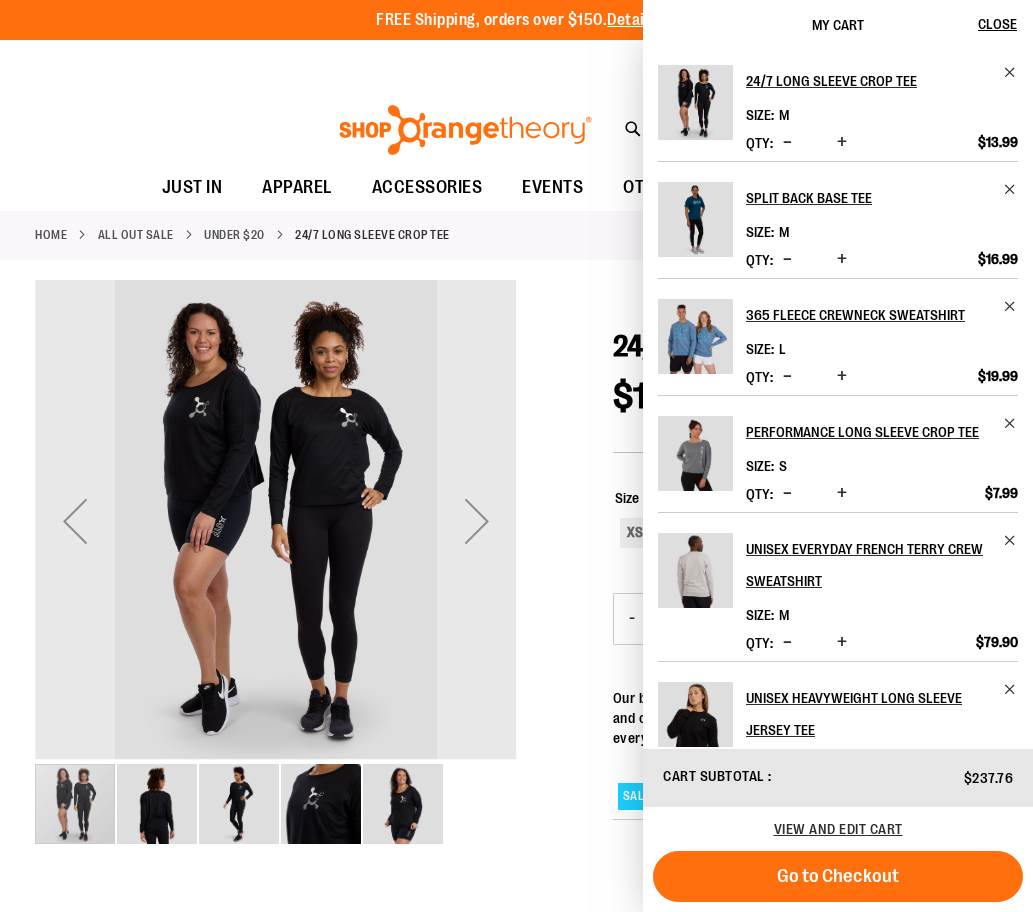click at bounding box center [465, 130] 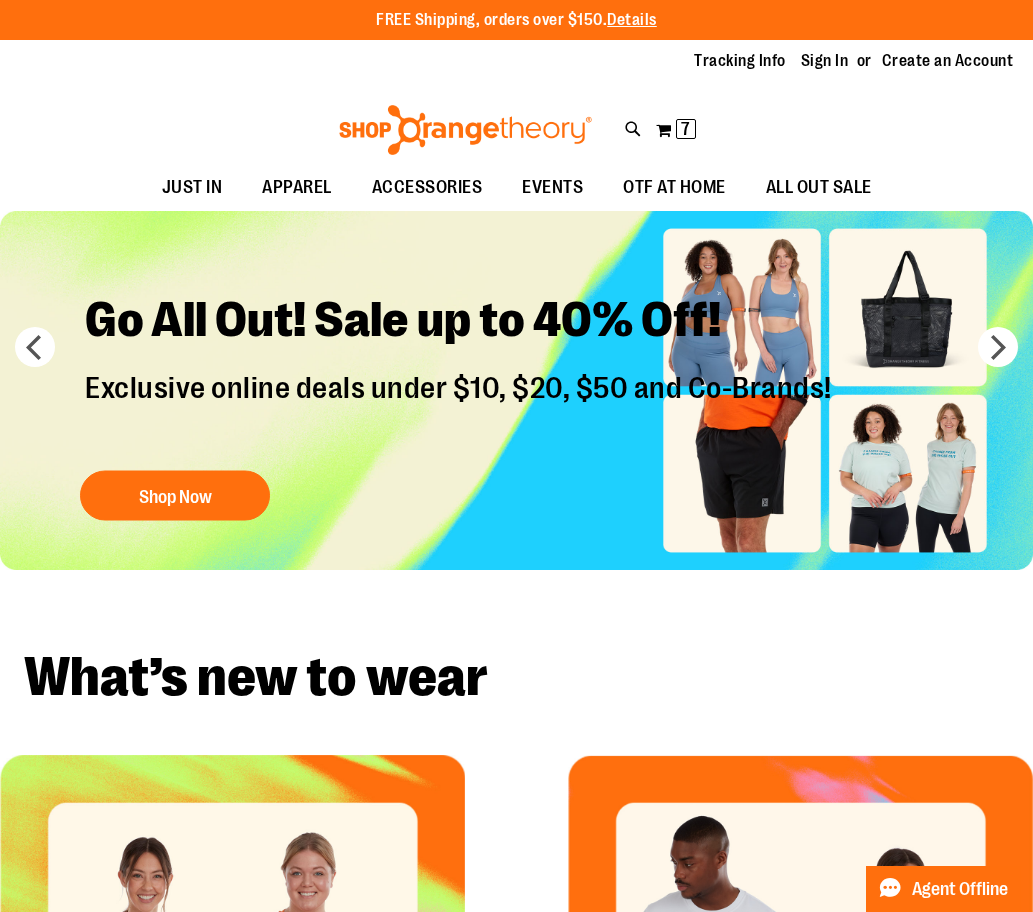 scroll, scrollTop: 0, scrollLeft: 0, axis: both 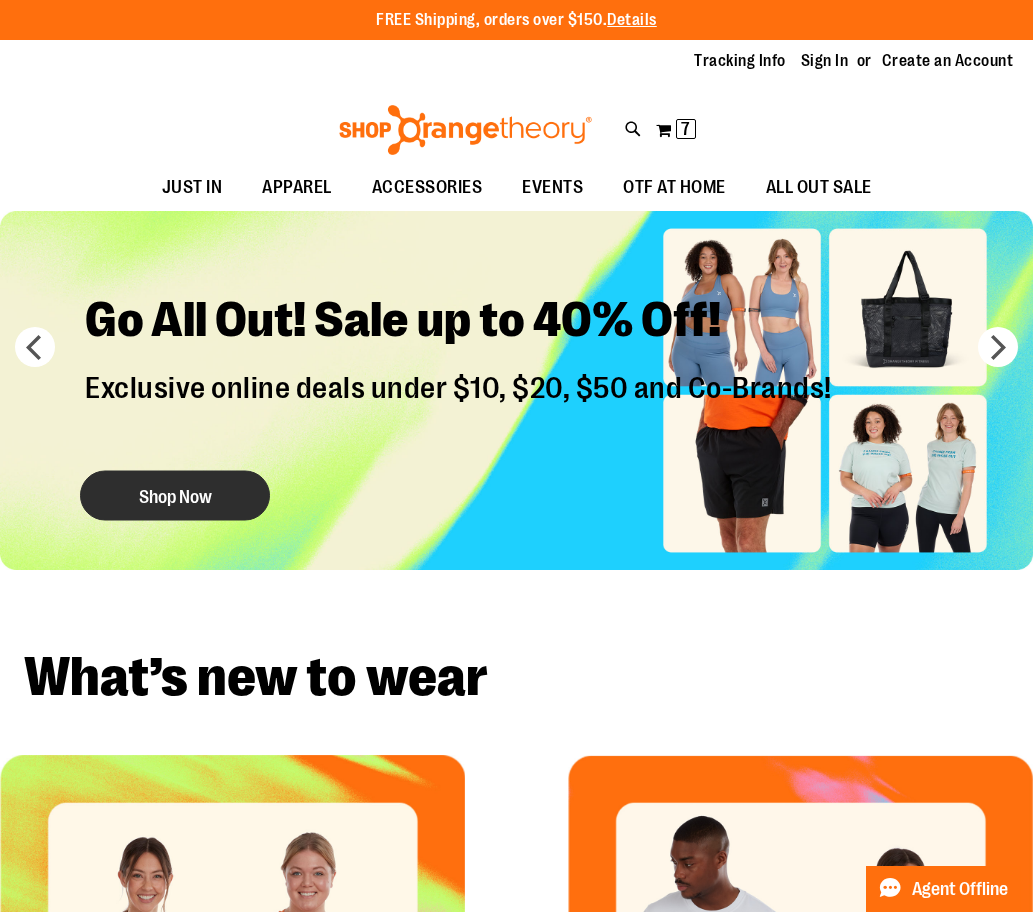 click on "Shop Now" at bounding box center [175, 496] 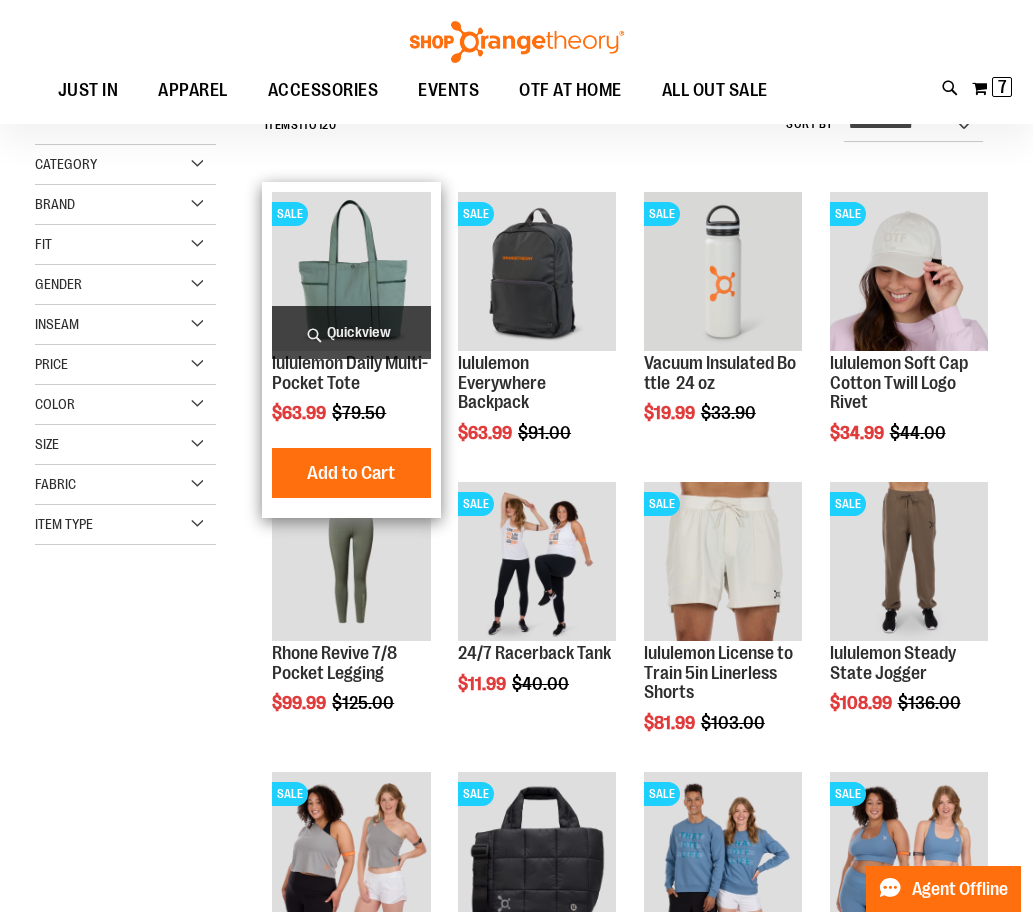 scroll, scrollTop: 275, scrollLeft: 0, axis: vertical 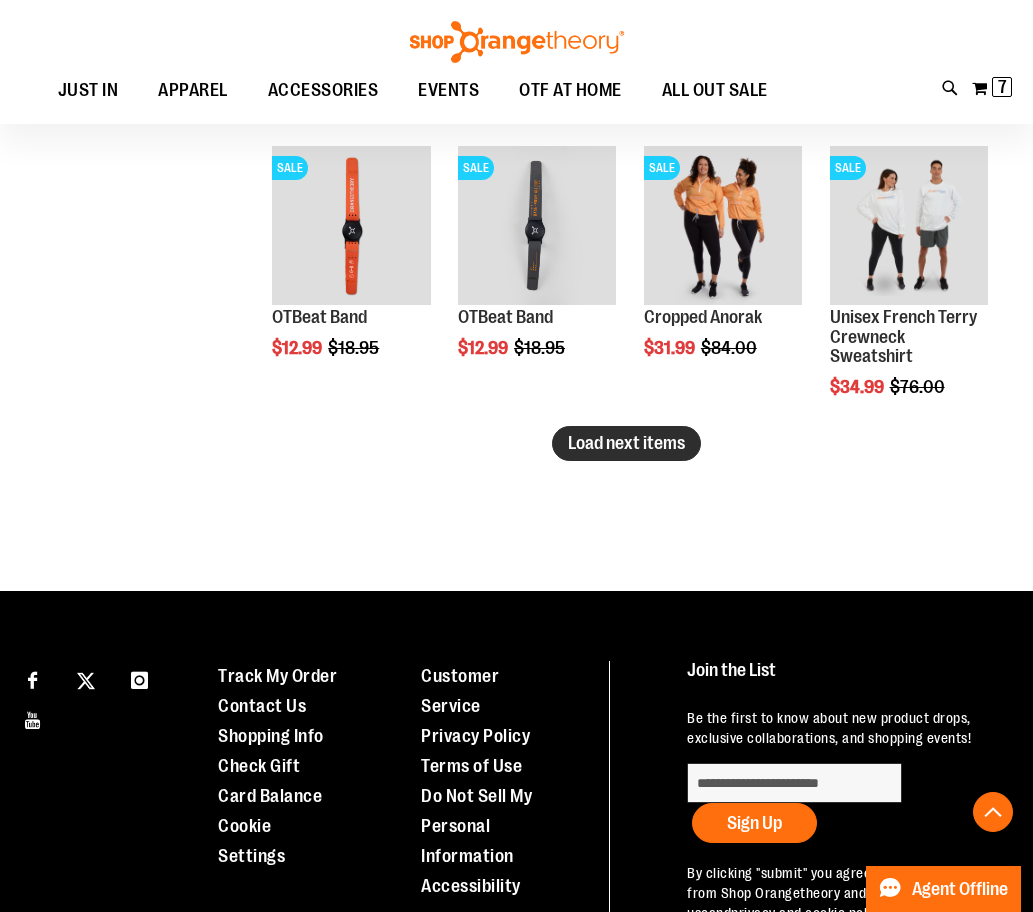 click on "Load next items" at bounding box center (626, 443) 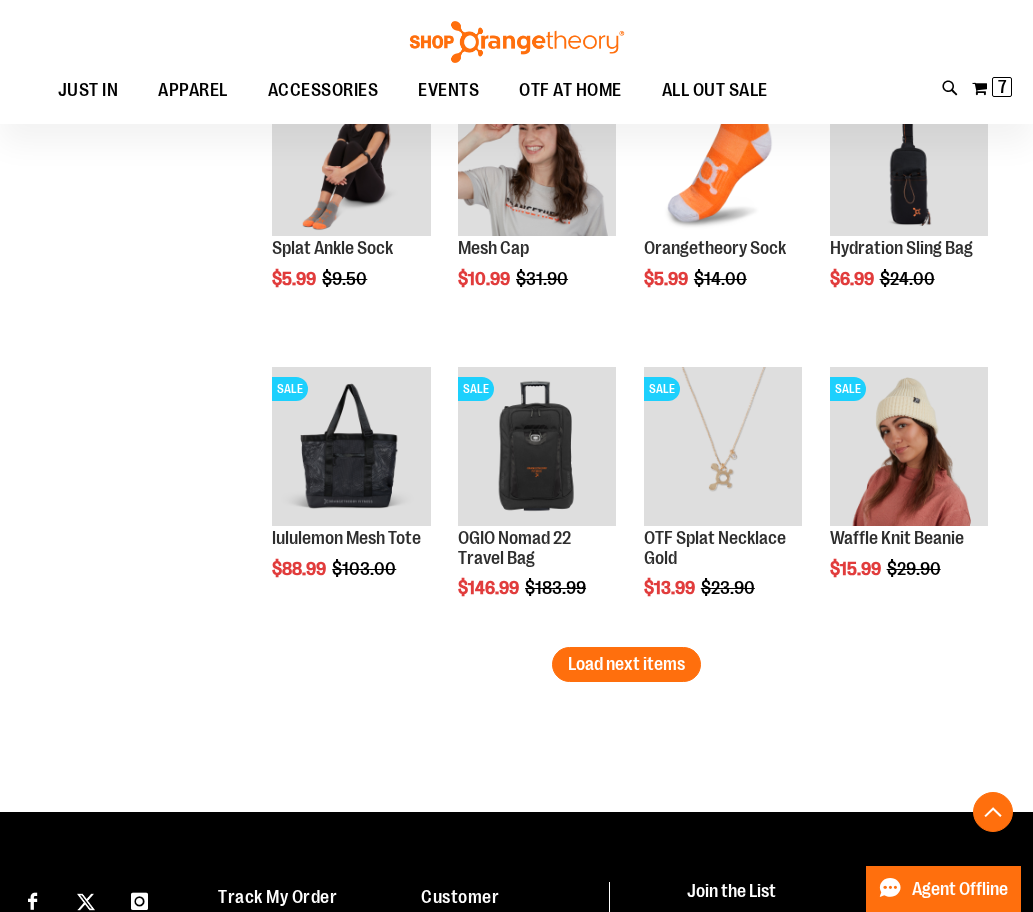 scroll, scrollTop: 3221, scrollLeft: 0, axis: vertical 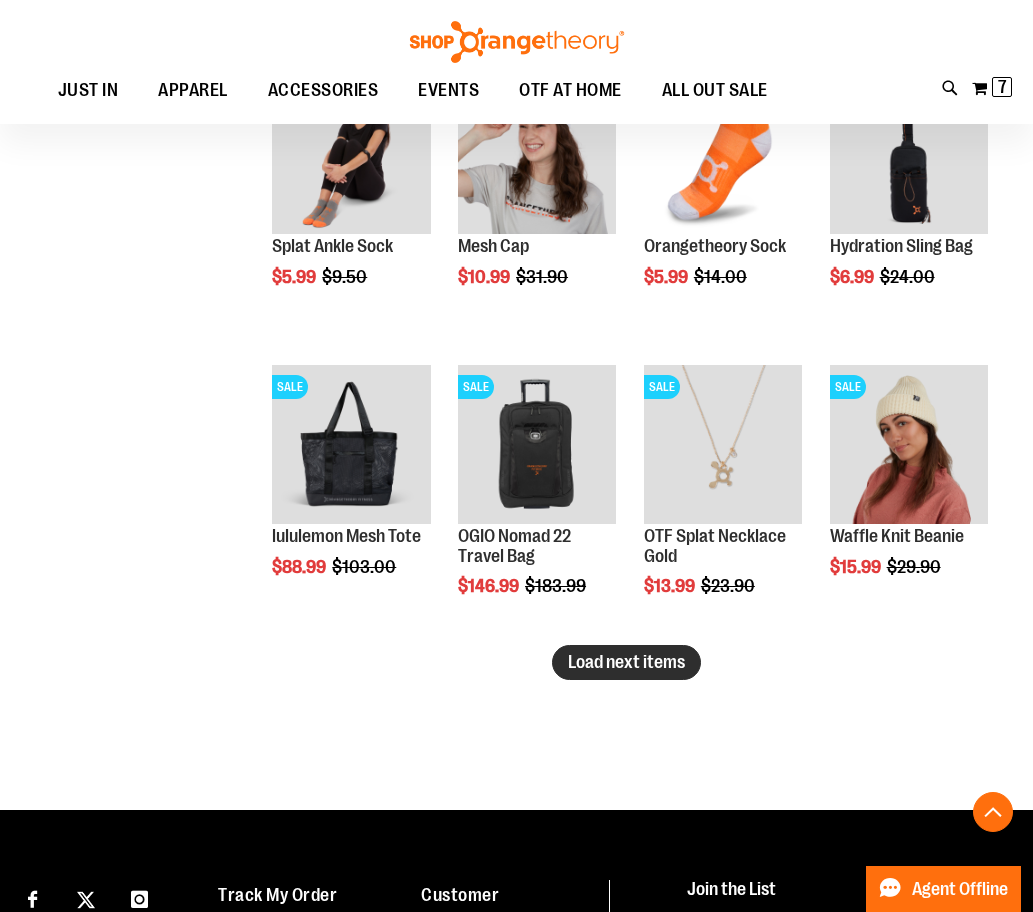 click on "Load next items" at bounding box center (626, 662) 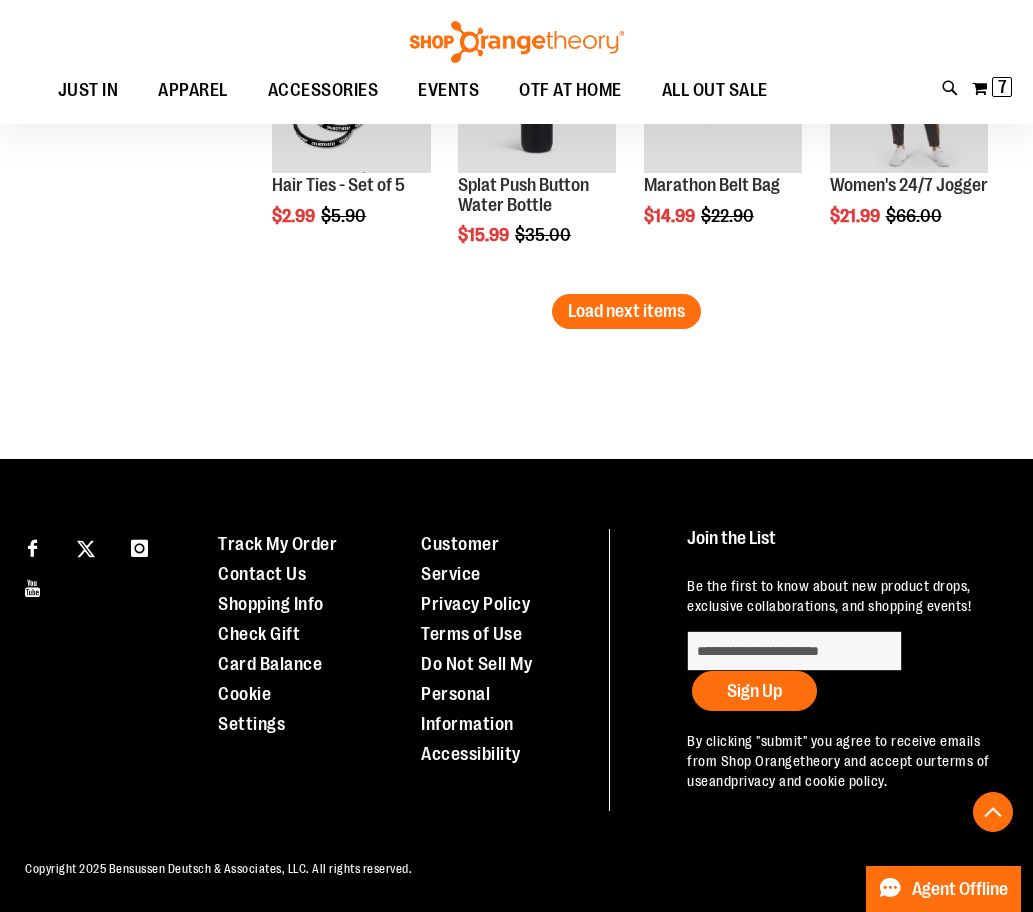 scroll, scrollTop: 4441, scrollLeft: 0, axis: vertical 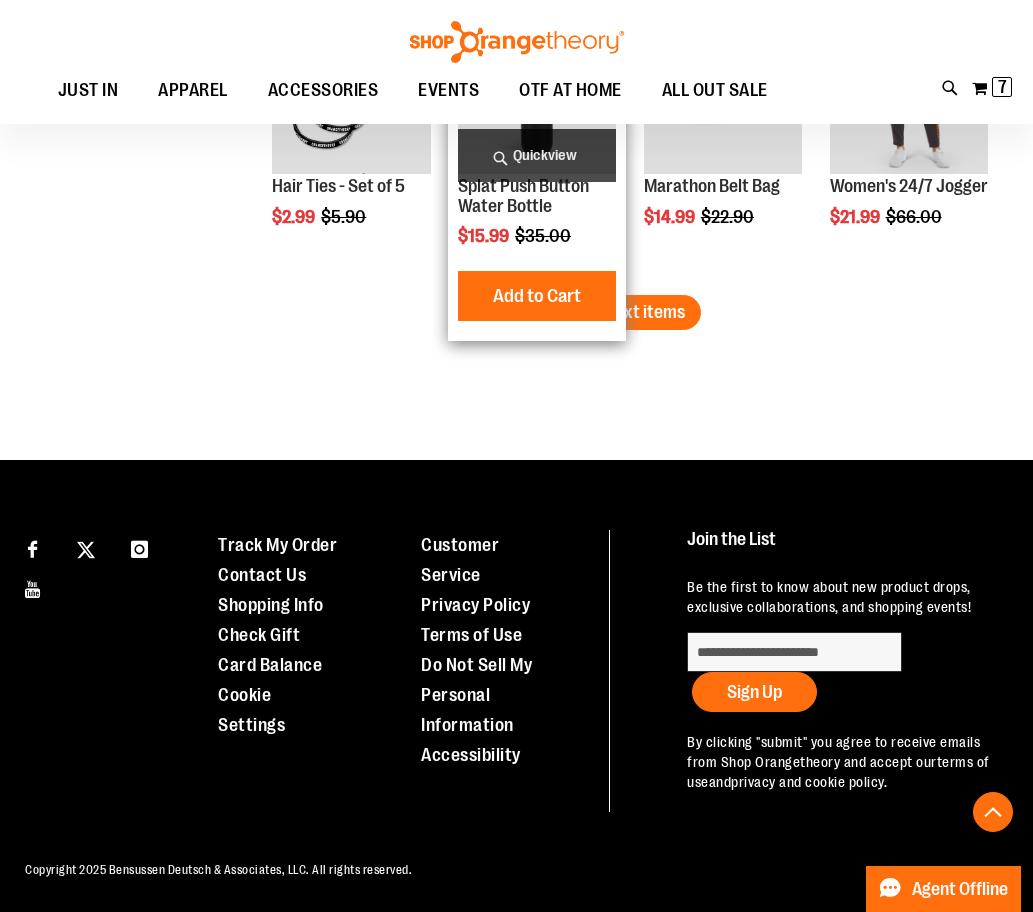 click on "SALE
Splat Push Button Water Bottle
Special Price
$15.99
Regular Price
$35.00
Quickview
Add to Cart" at bounding box center [537, 173] 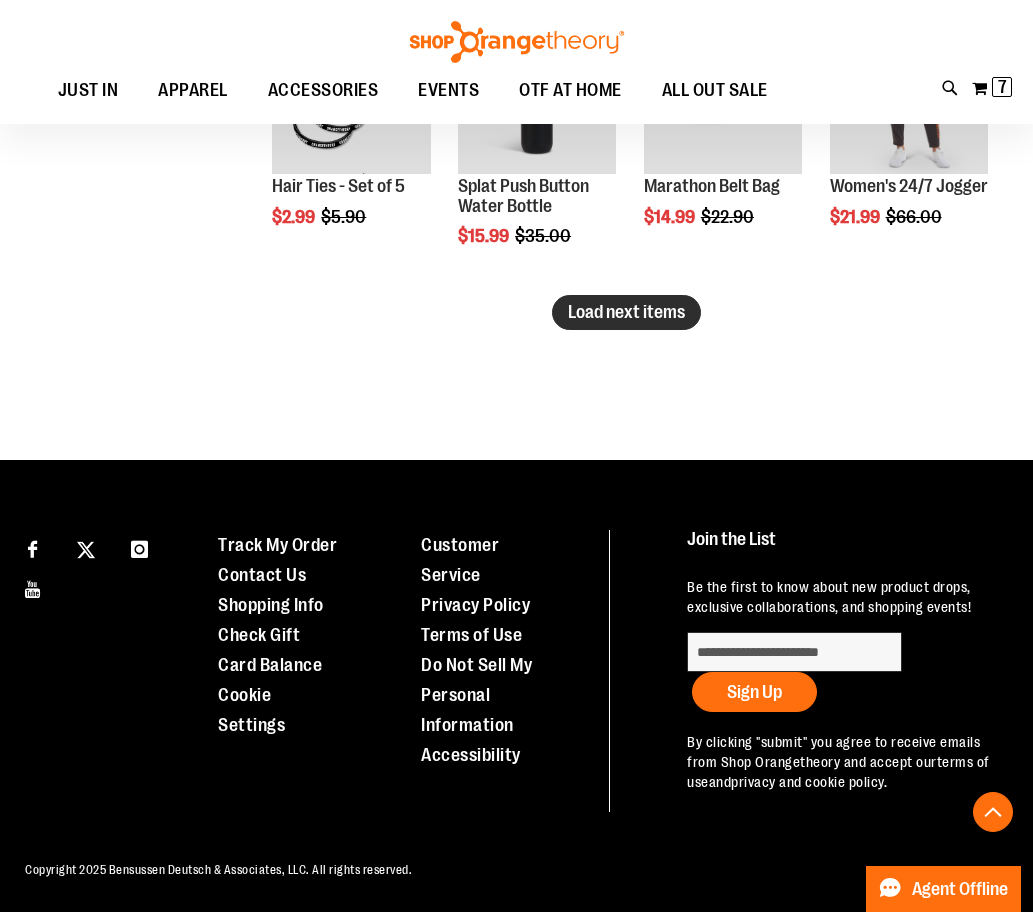 click on "Load next items" at bounding box center (626, 312) 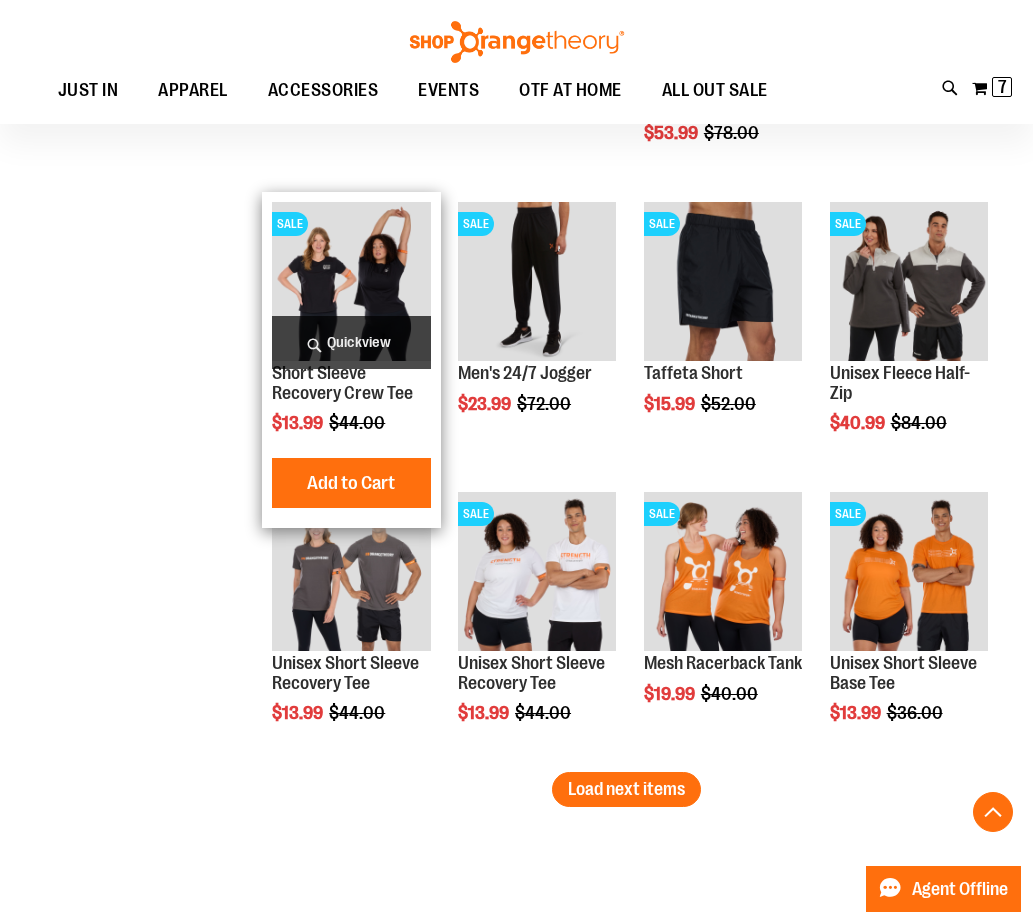 scroll, scrollTop: 4848, scrollLeft: 0, axis: vertical 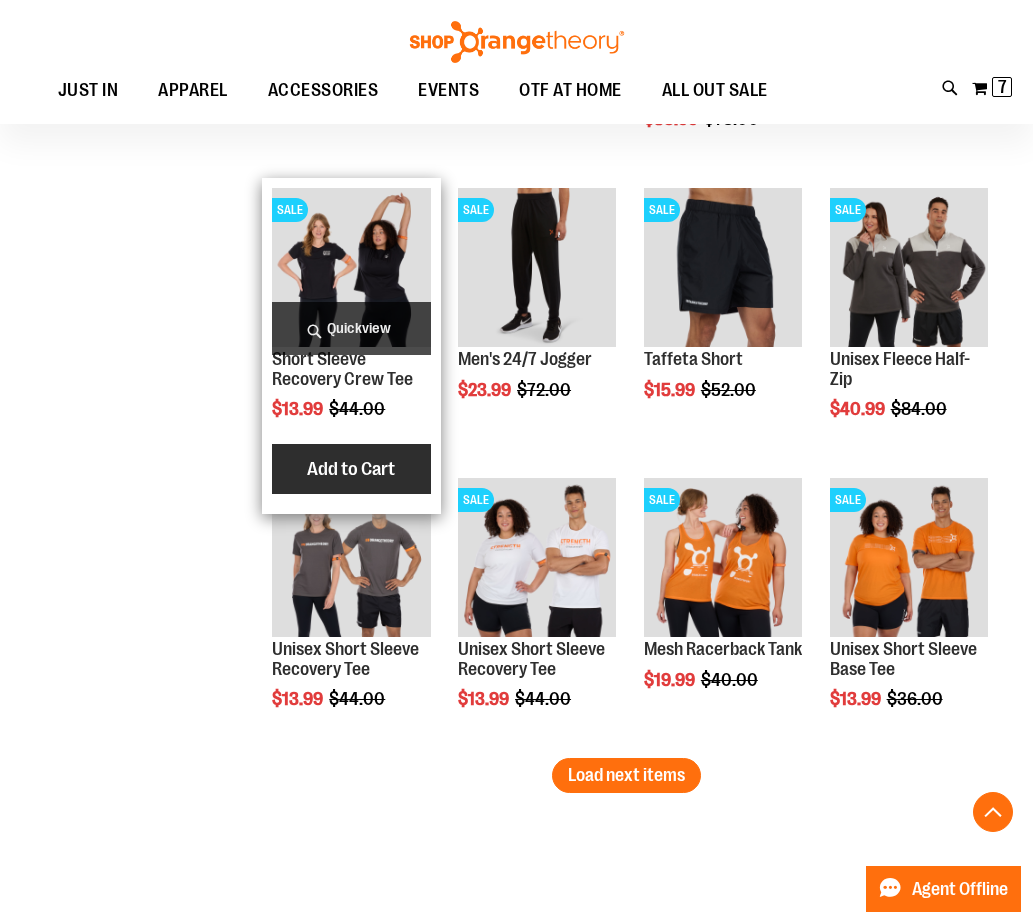 click on "Add to Cart" at bounding box center (351, 469) 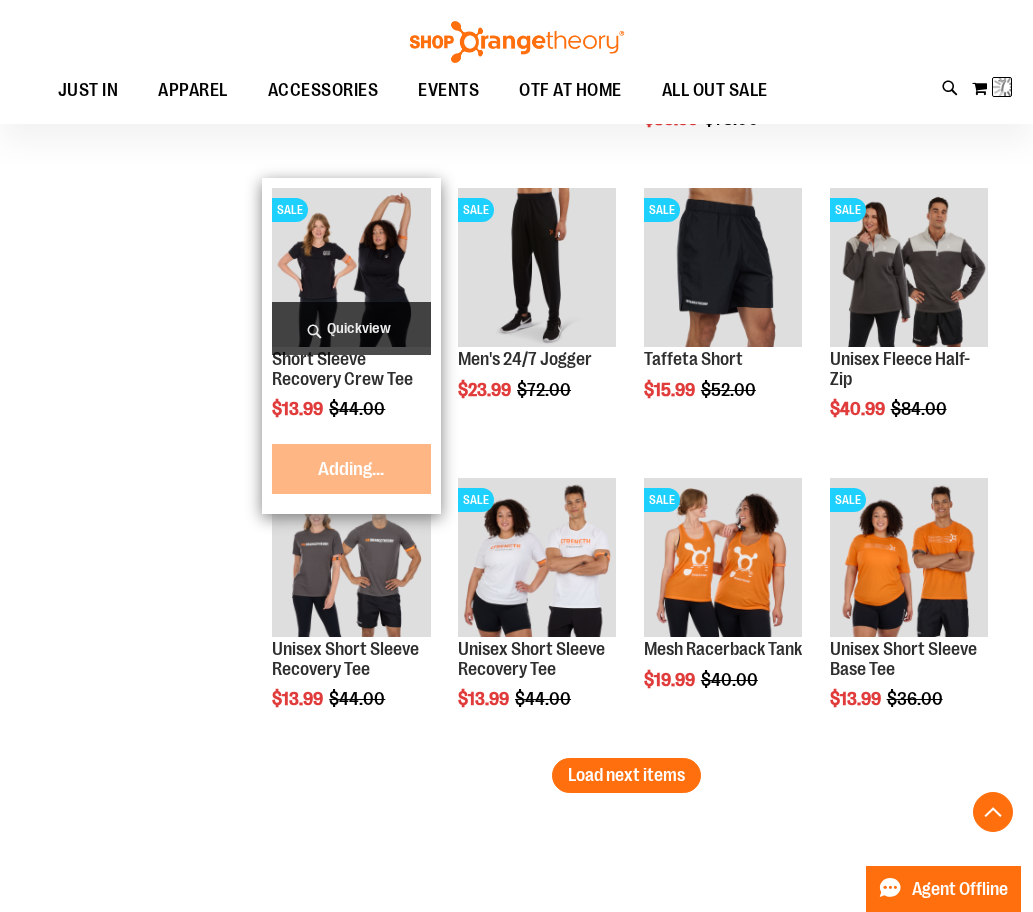 click at bounding box center (351, 267) 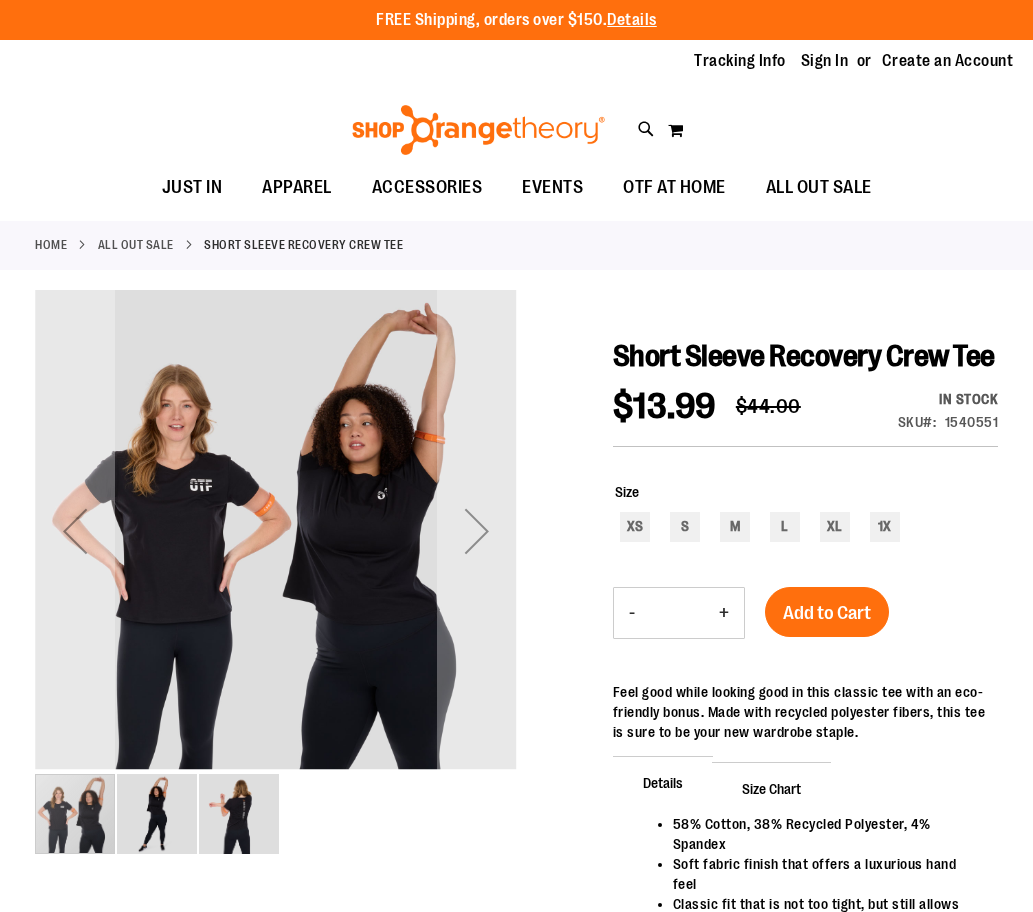 scroll, scrollTop: 0, scrollLeft: 0, axis: both 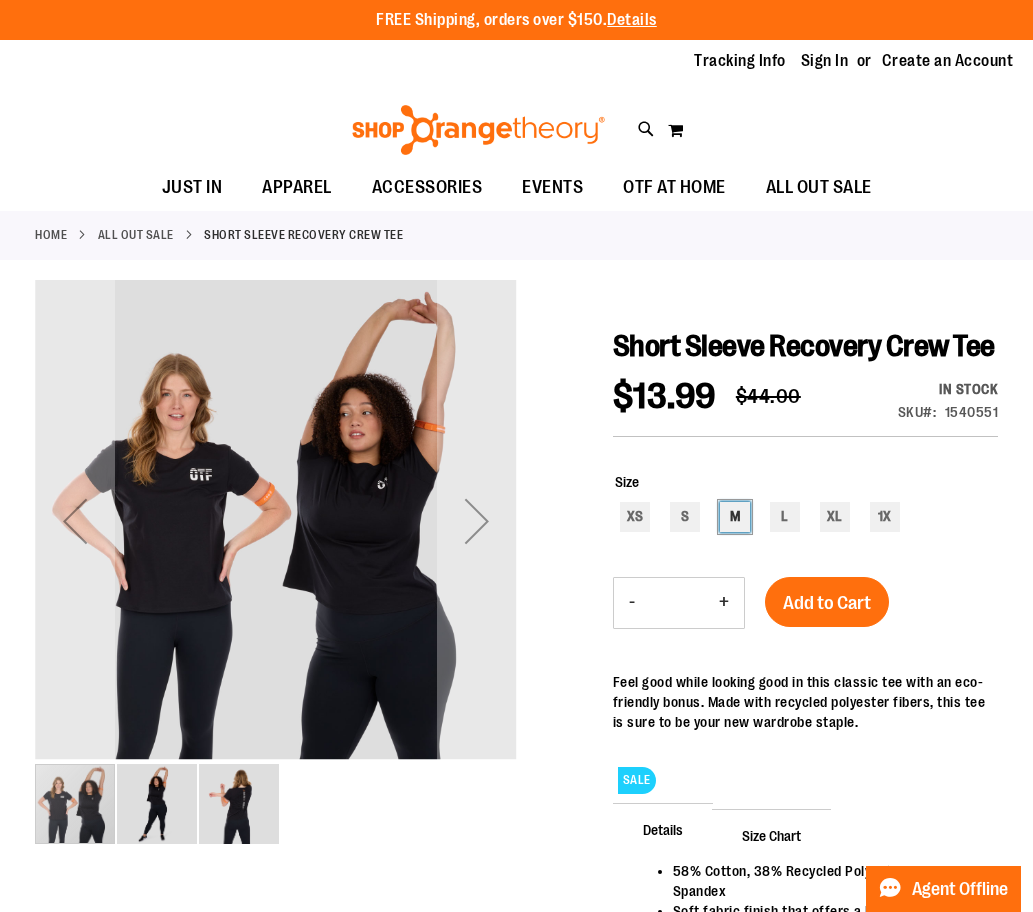 click on "M" at bounding box center [735, 517] 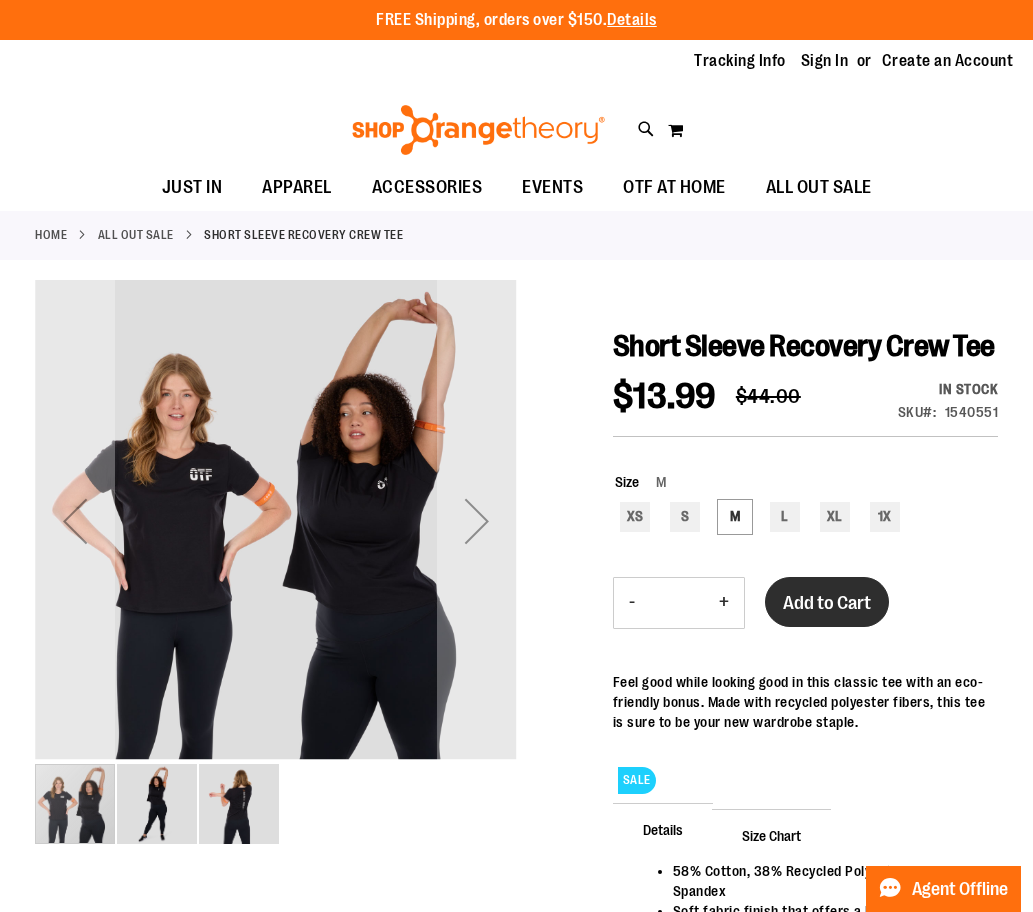 click on "Add to Cart" at bounding box center [827, 603] 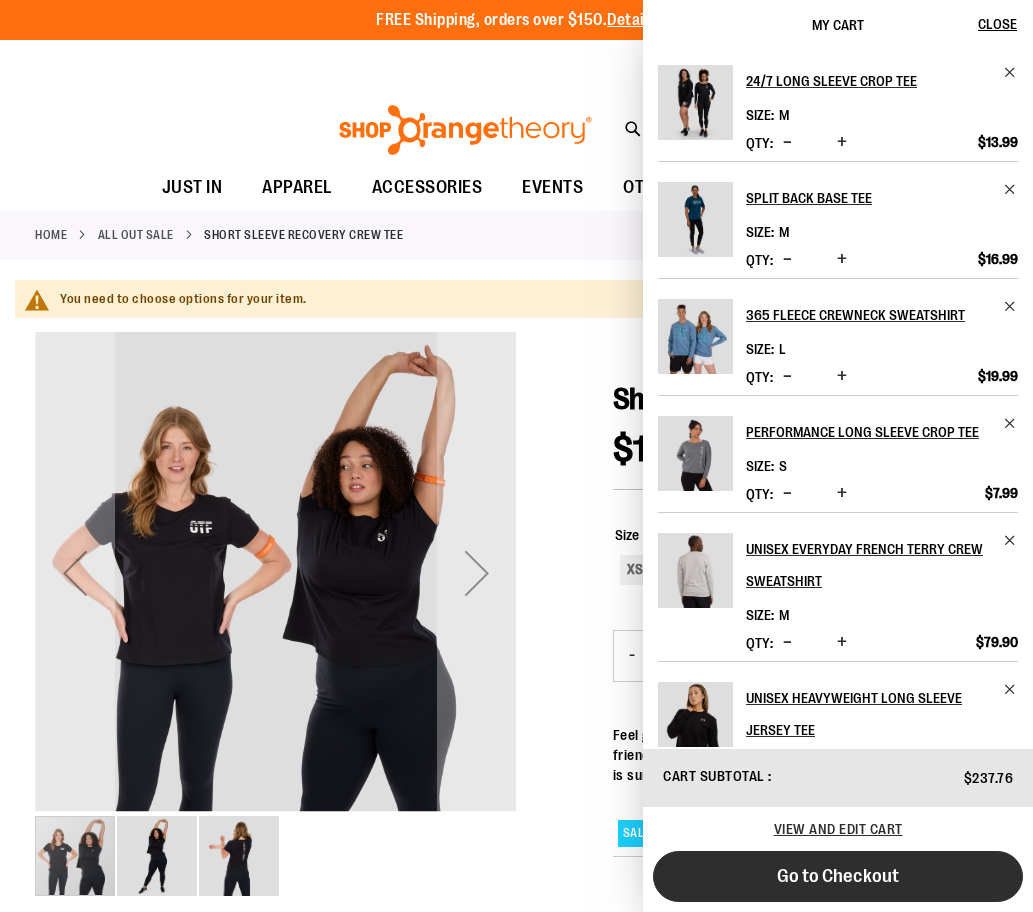click on "Go to Checkout" at bounding box center [838, 876] 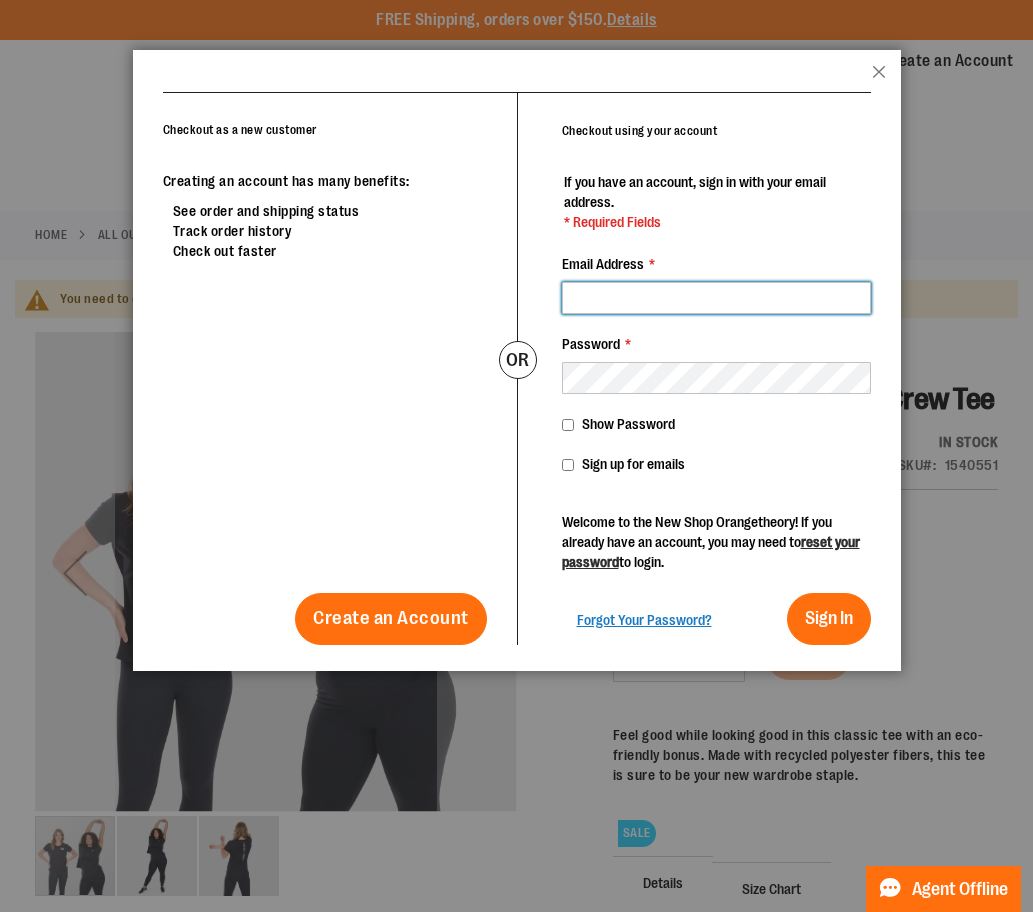 type on "**********" 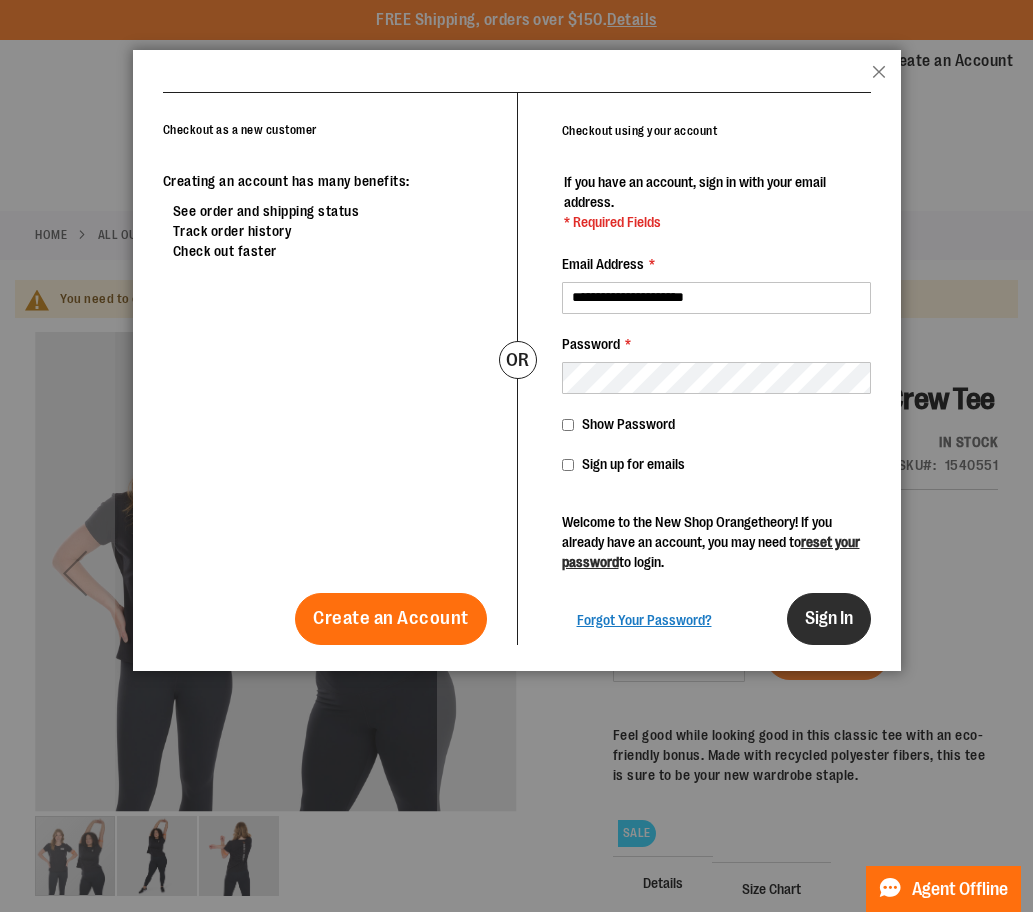 click on "Sign In" at bounding box center (829, 618) 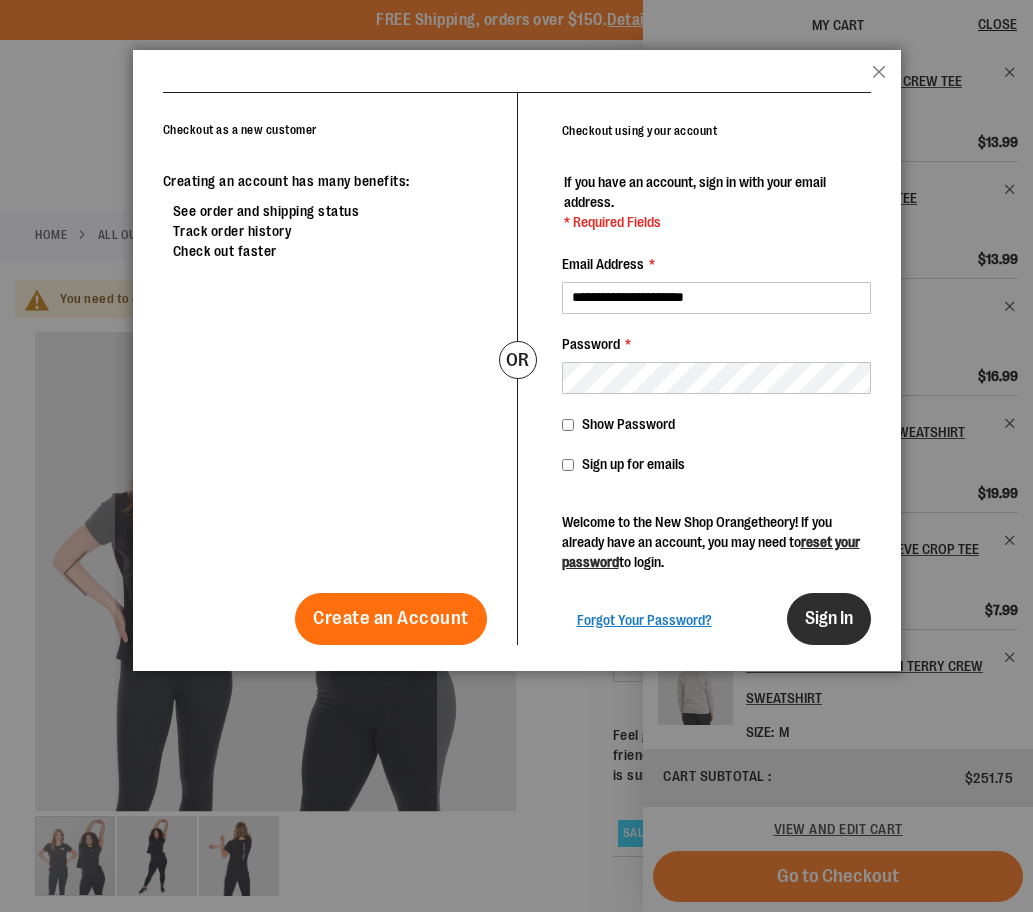 click on "Sign In" at bounding box center [829, 618] 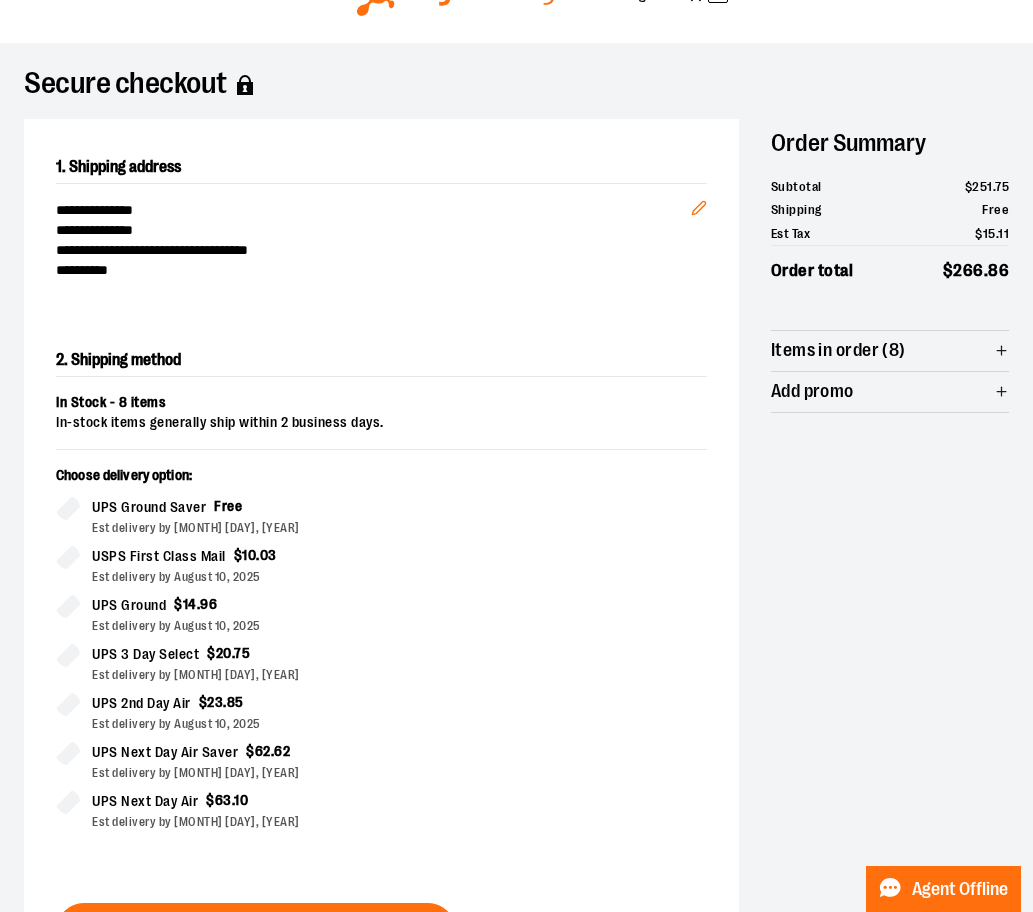 scroll, scrollTop: 81, scrollLeft: 0, axis: vertical 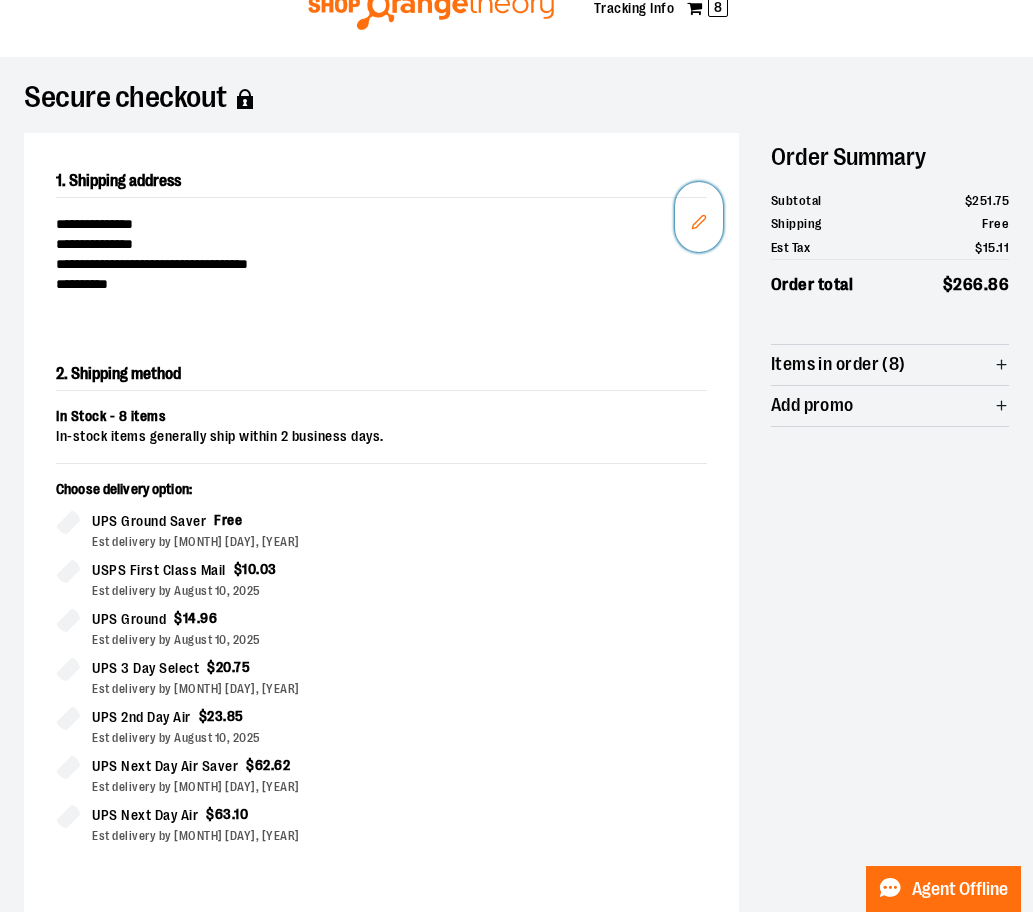 click 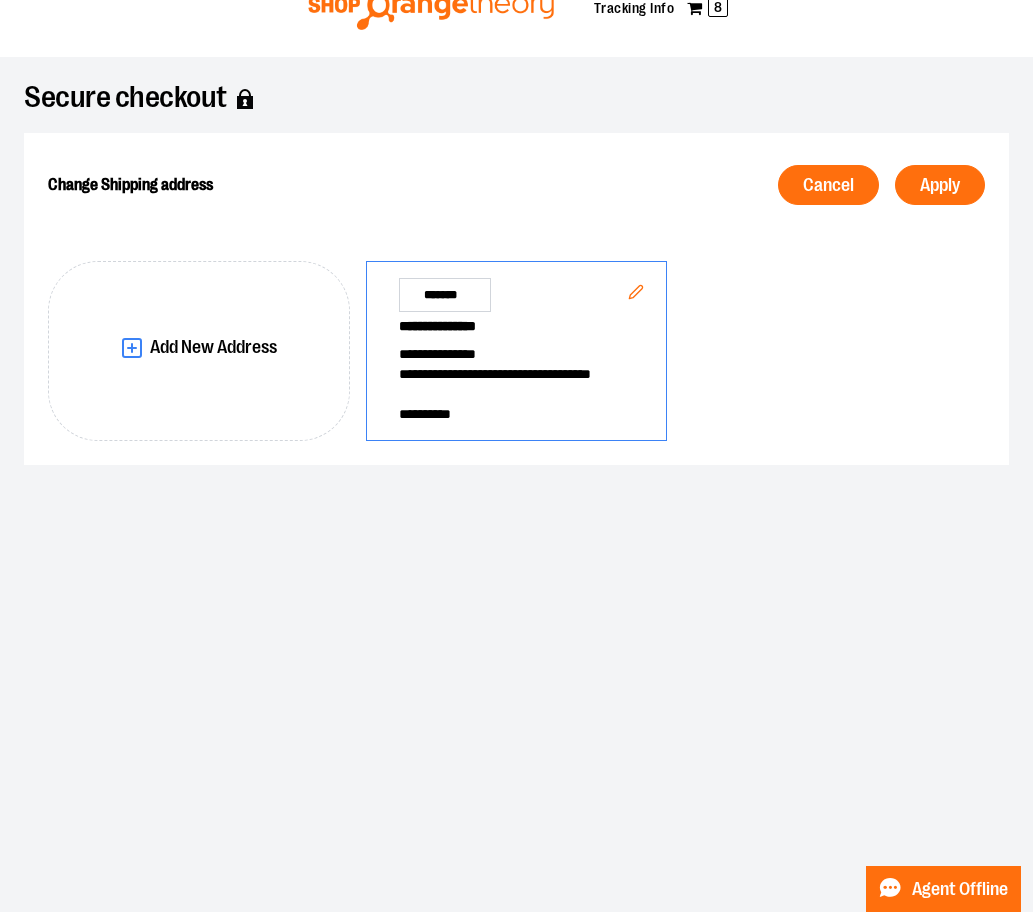 click 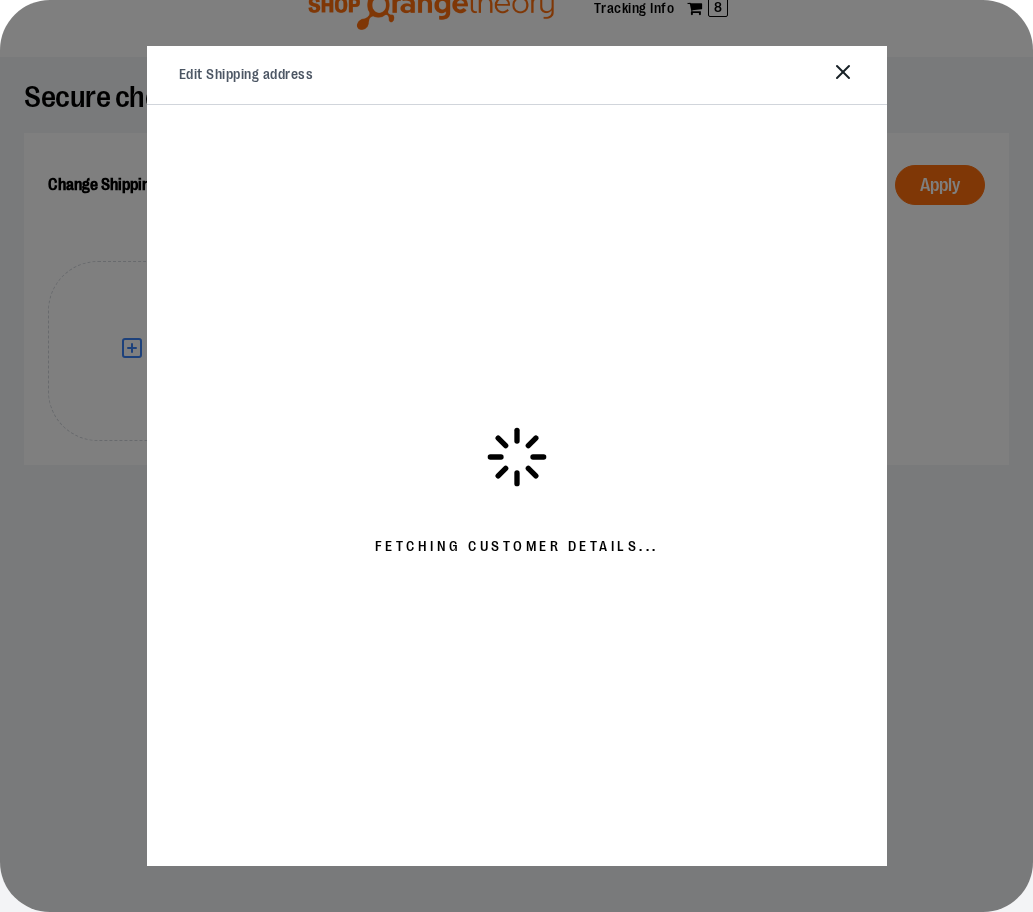 select on "**" 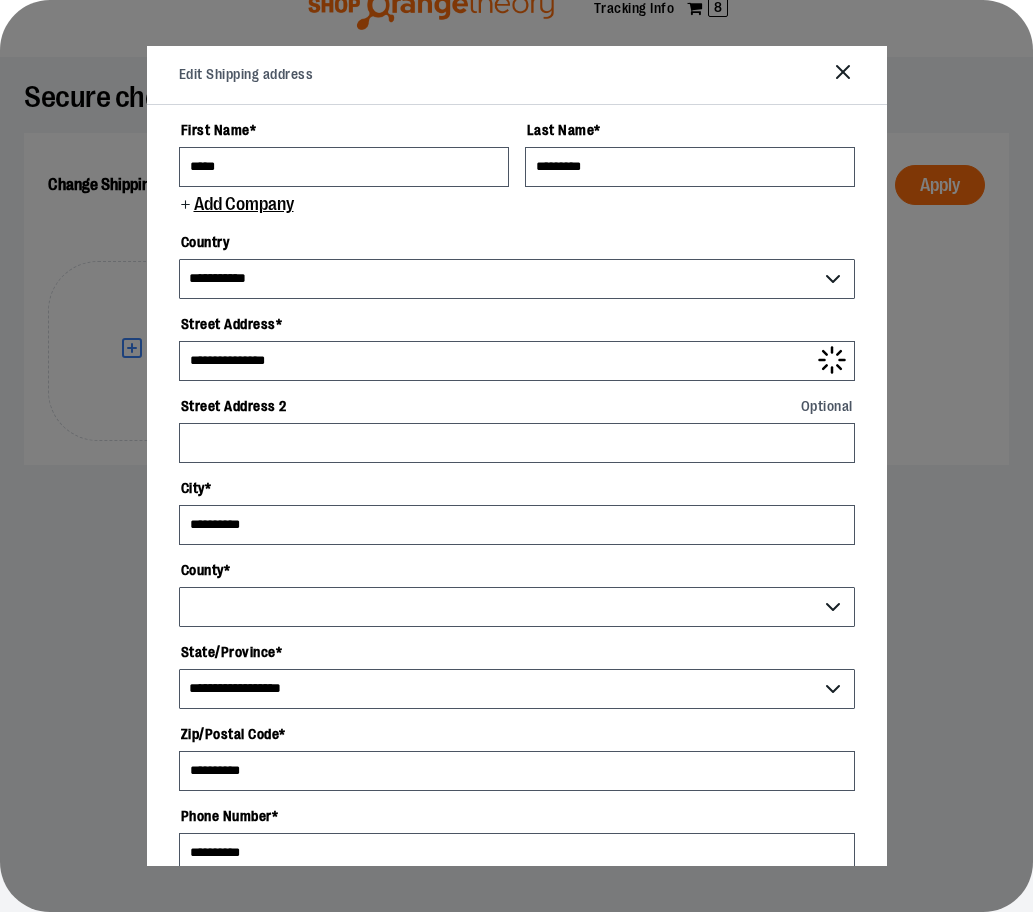select on "*********" 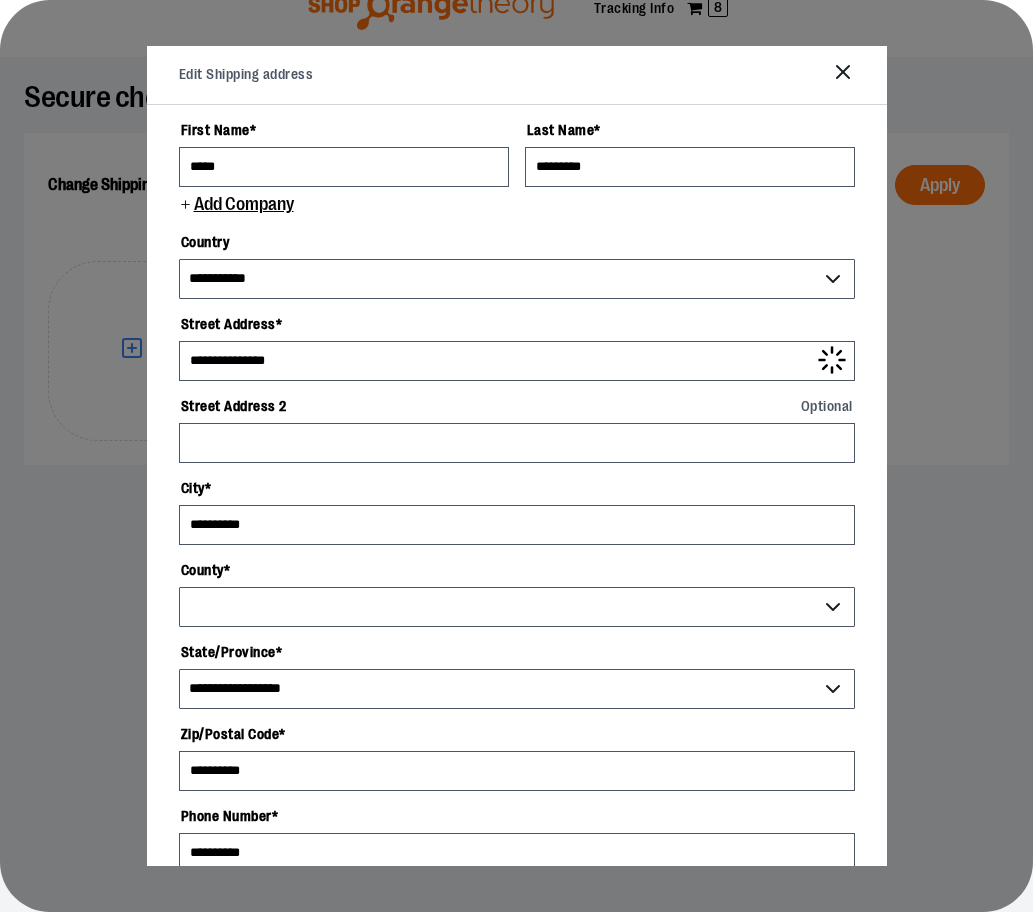 select on "**" 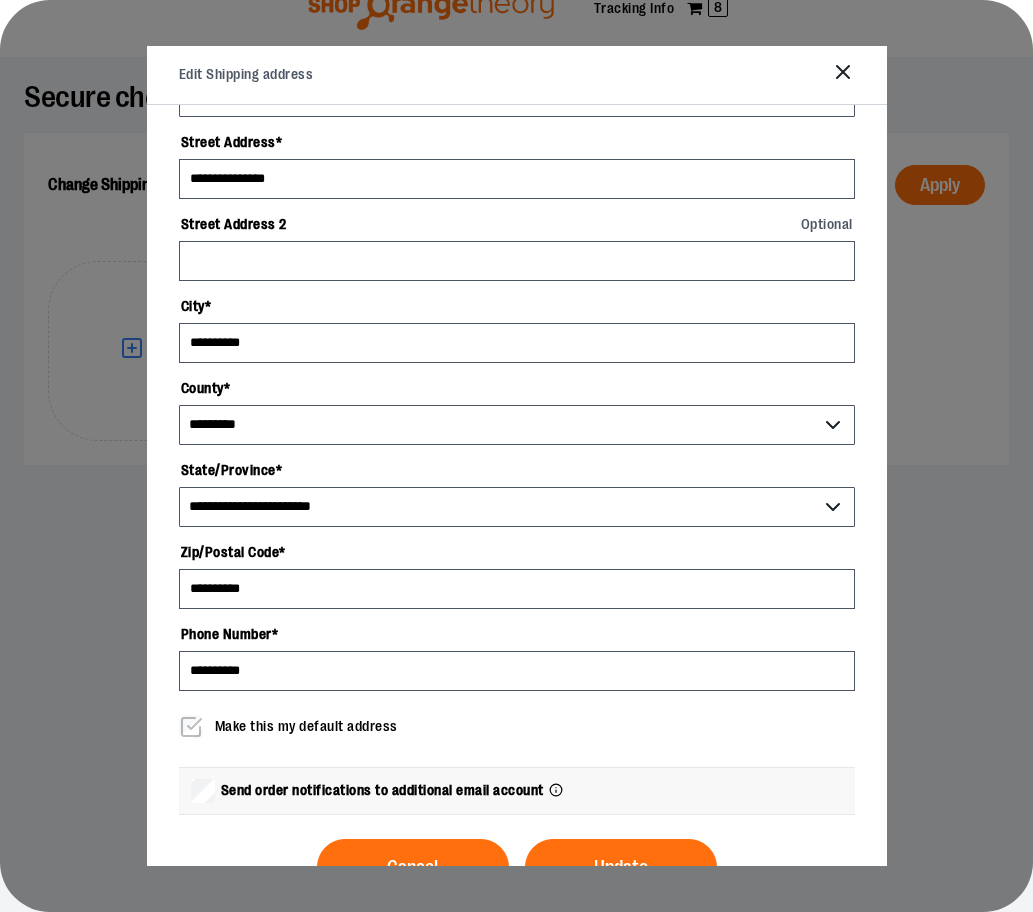 scroll, scrollTop: 209, scrollLeft: 0, axis: vertical 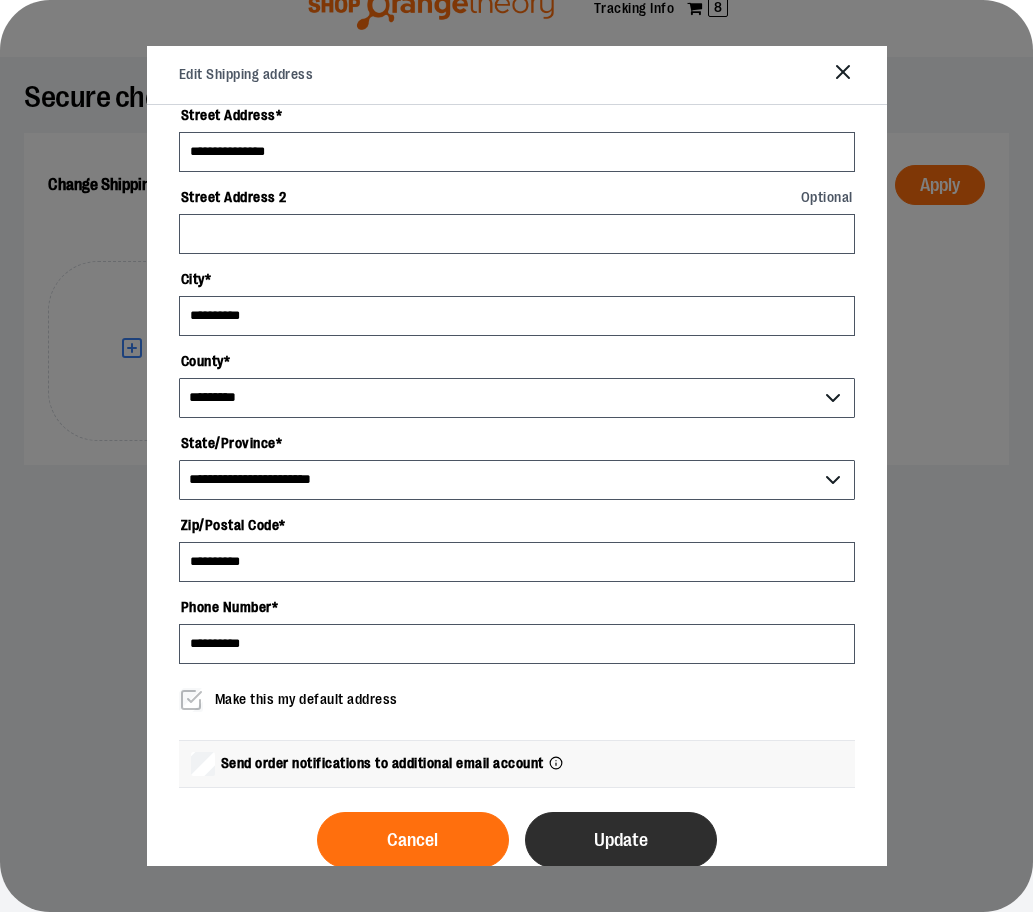 click on "Update" at bounding box center (621, 840) 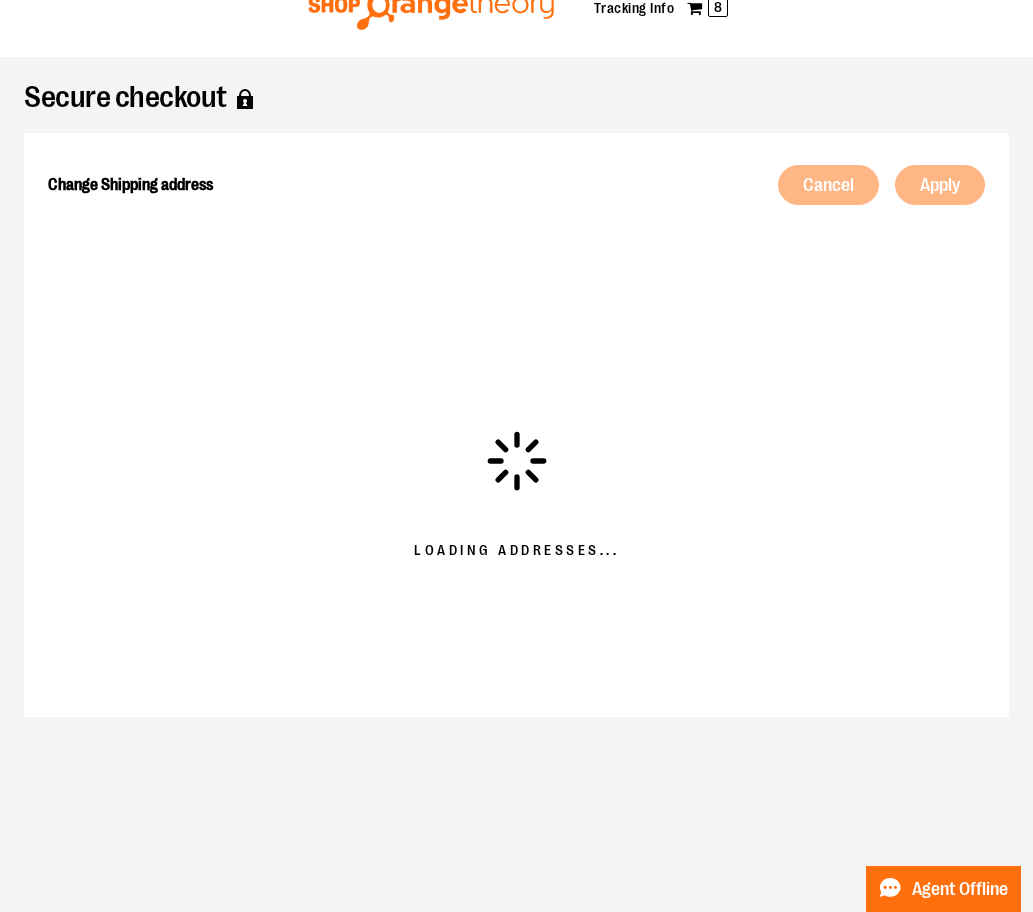 scroll, scrollTop: 0, scrollLeft: 0, axis: both 